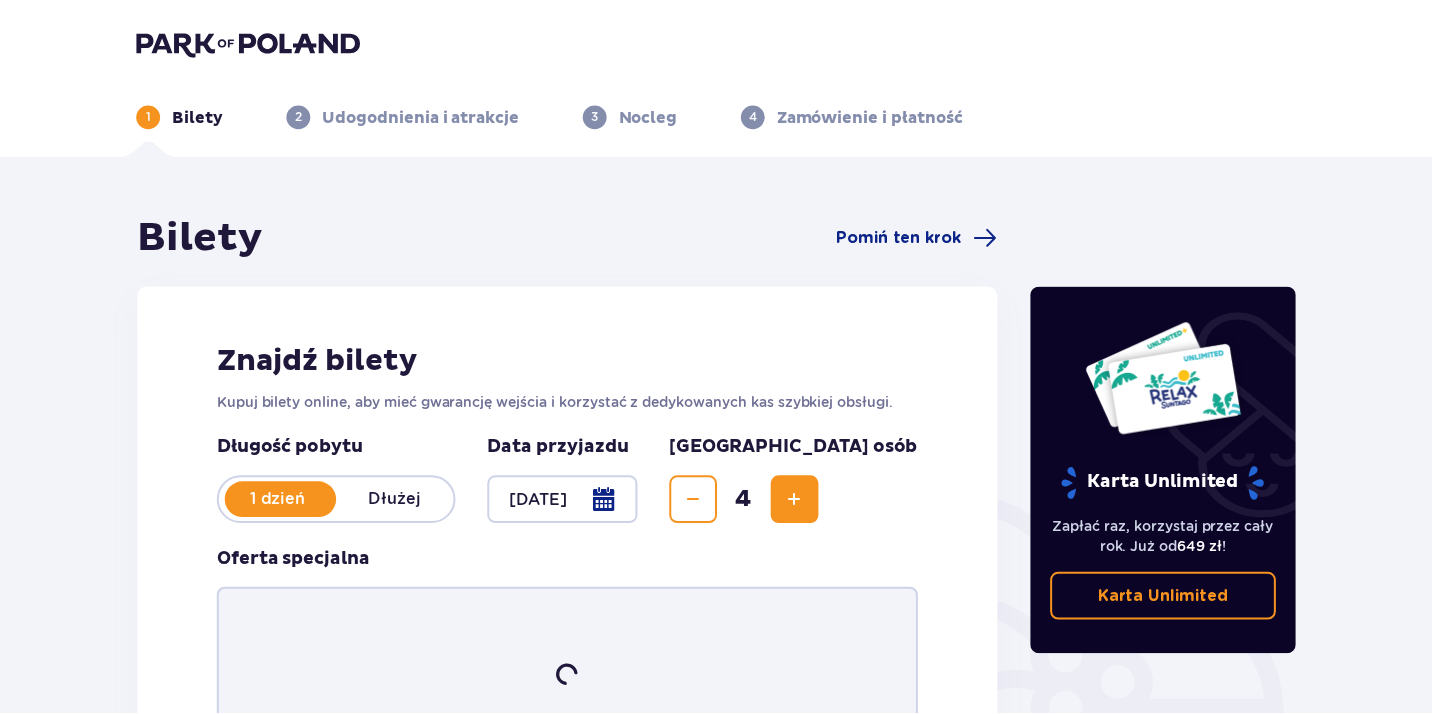 scroll, scrollTop: 0, scrollLeft: 0, axis: both 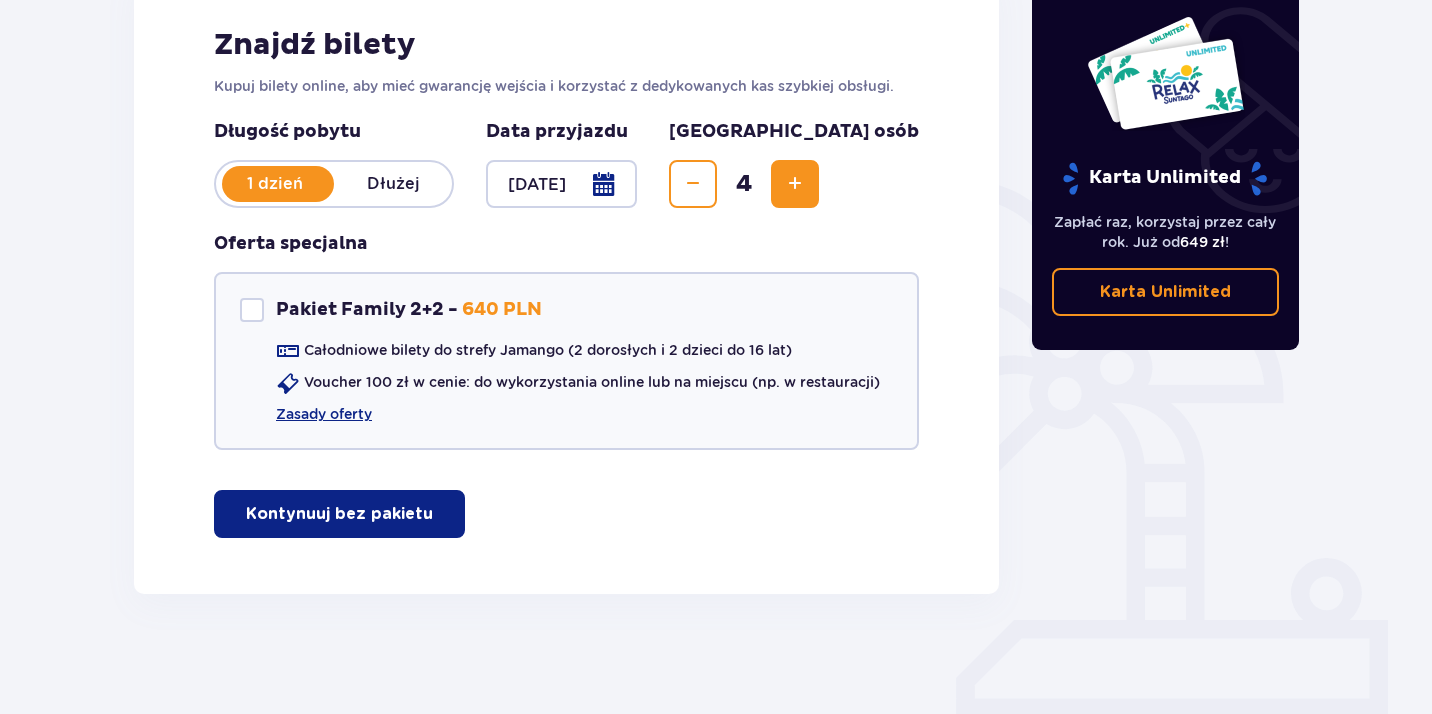 click on "Kontynuuj bez pakietu" at bounding box center [339, 514] 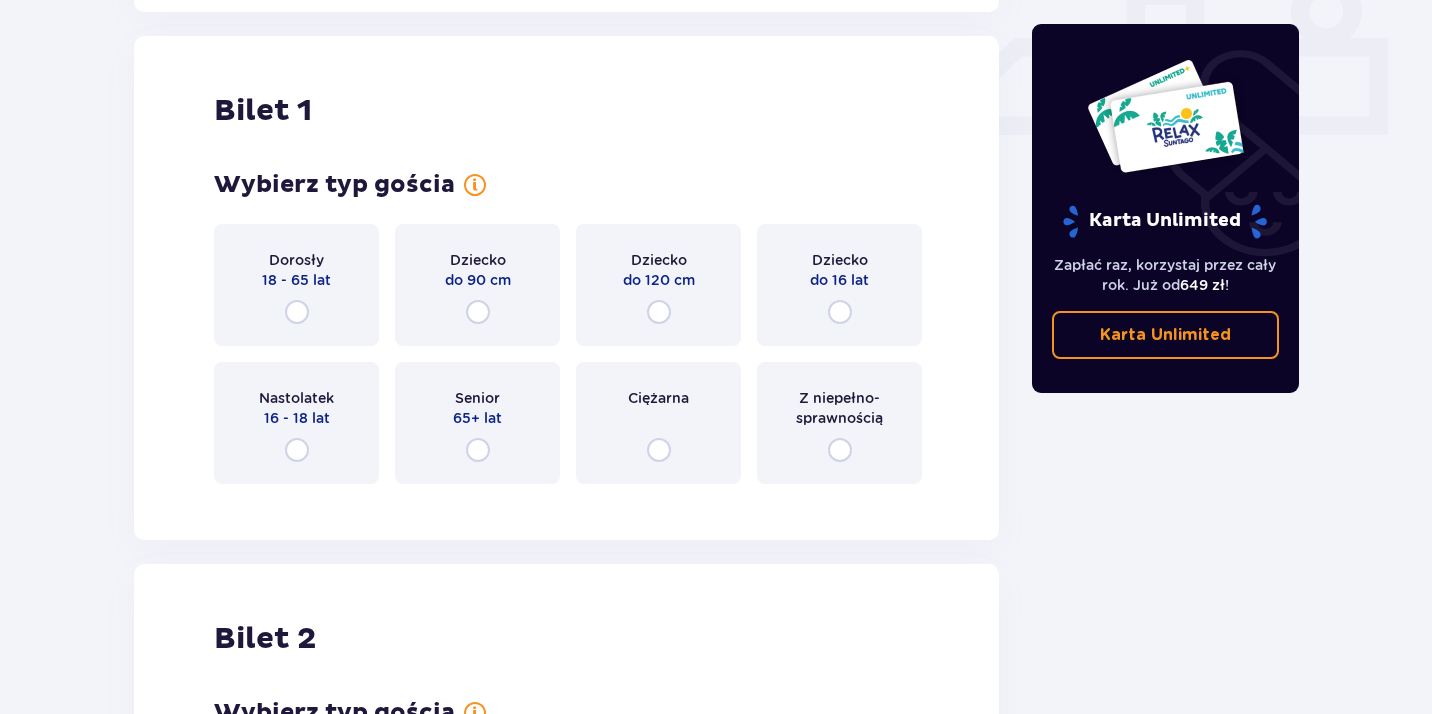 scroll, scrollTop: 910, scrollLeft: 0, axis: vertical 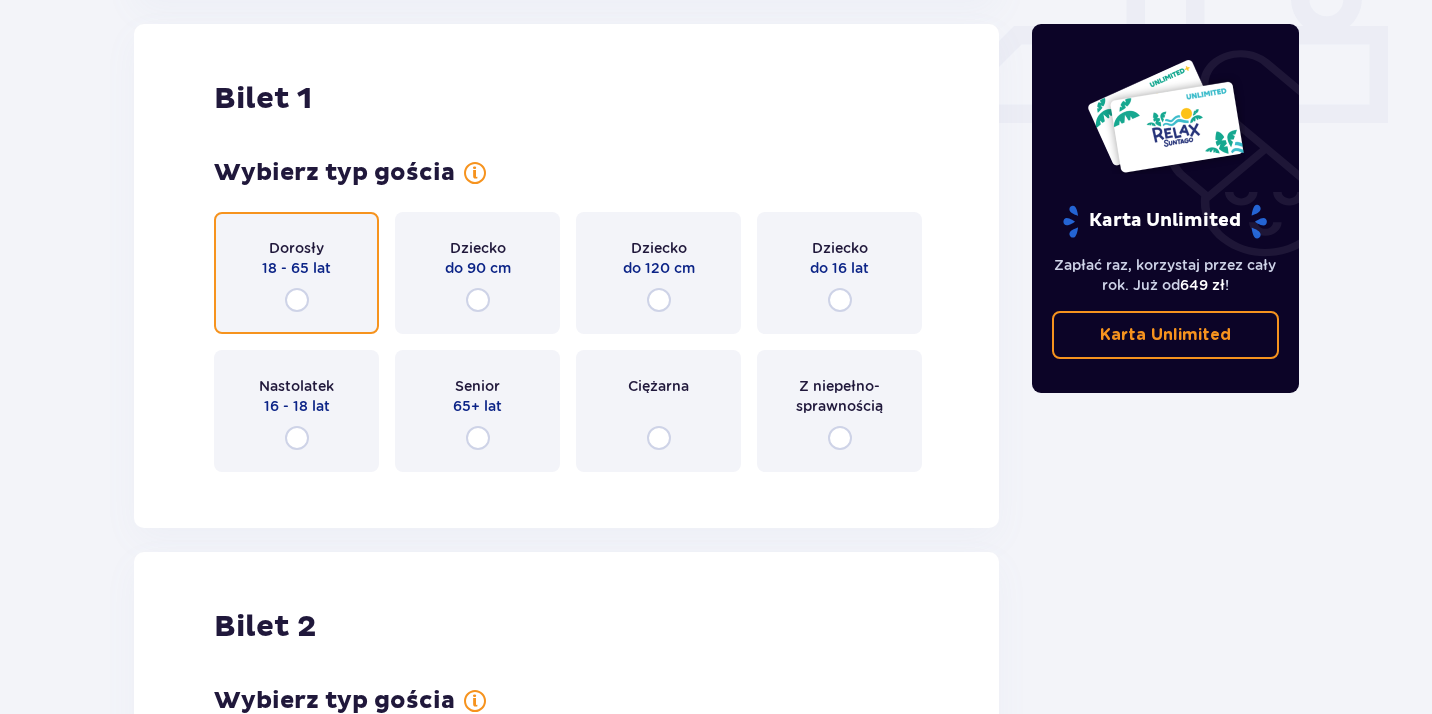 click at bounding box center [297, 300] 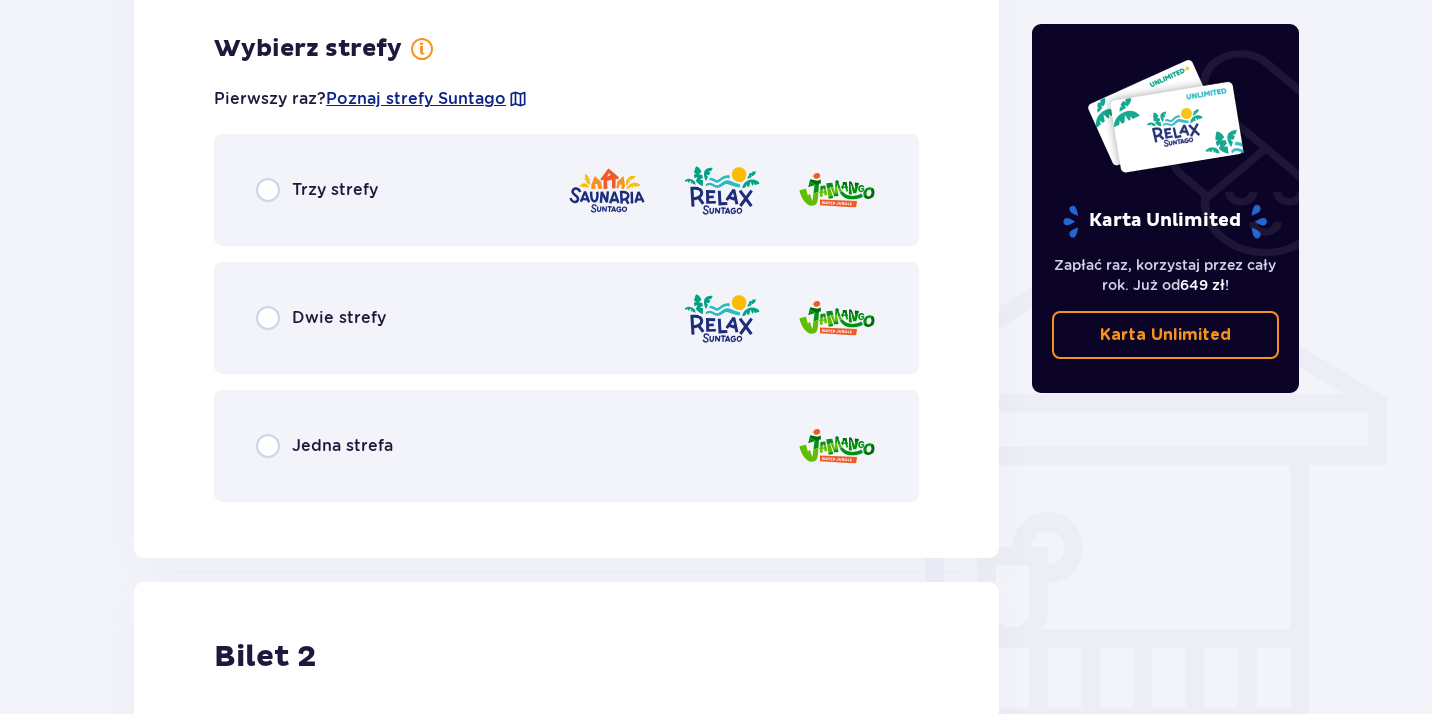 scroll, scrollTop: 1398, scrollLeft: 0, axis: vertical 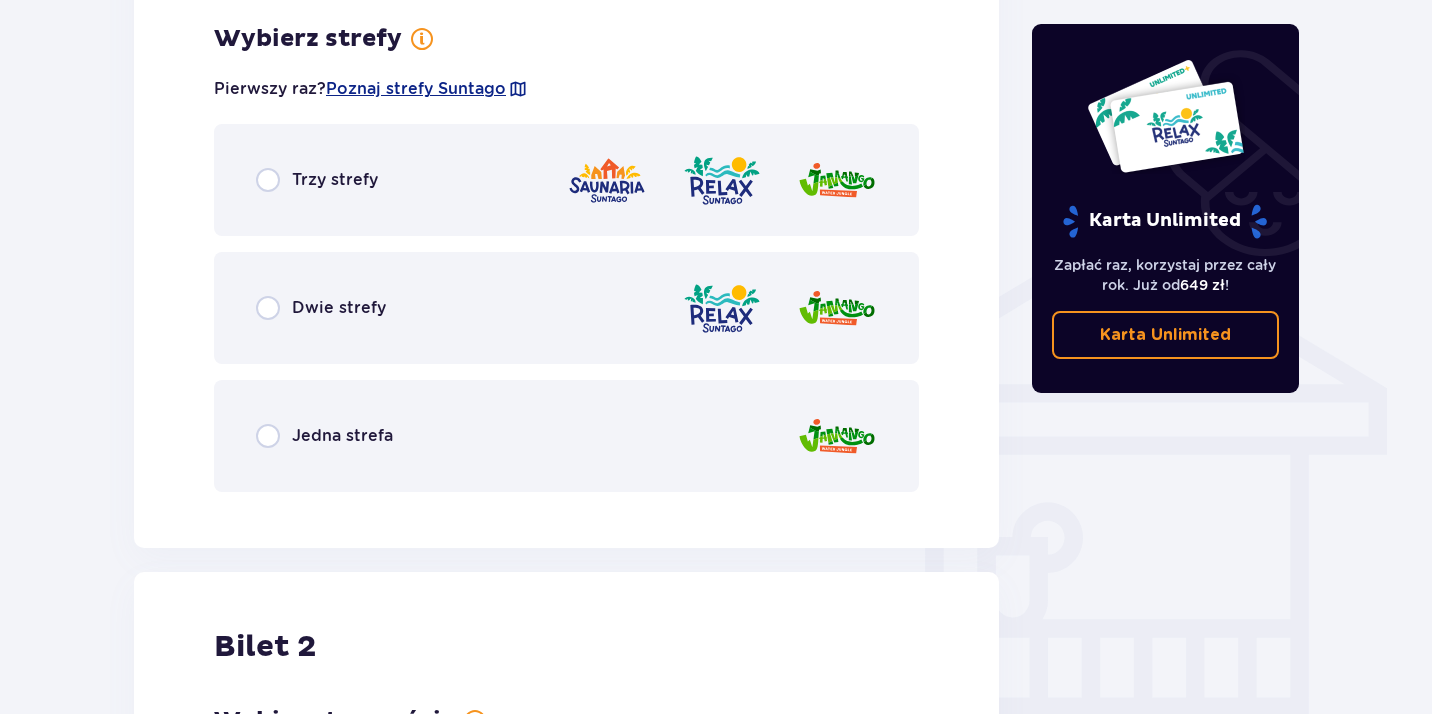 click on "Trzy strefy" at bounding box center (566, 180) 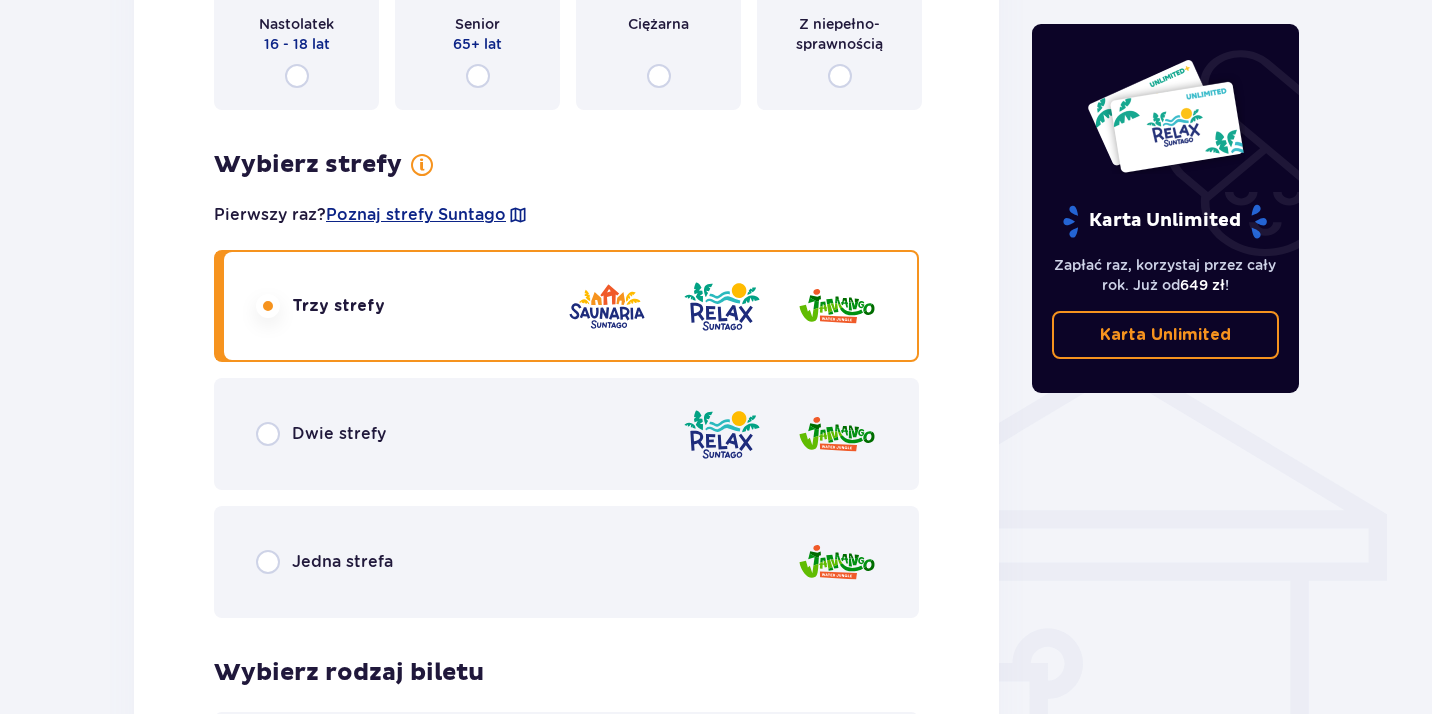 scroll, scrollTop: 1274, scrollLeft: 0, axis: vertical 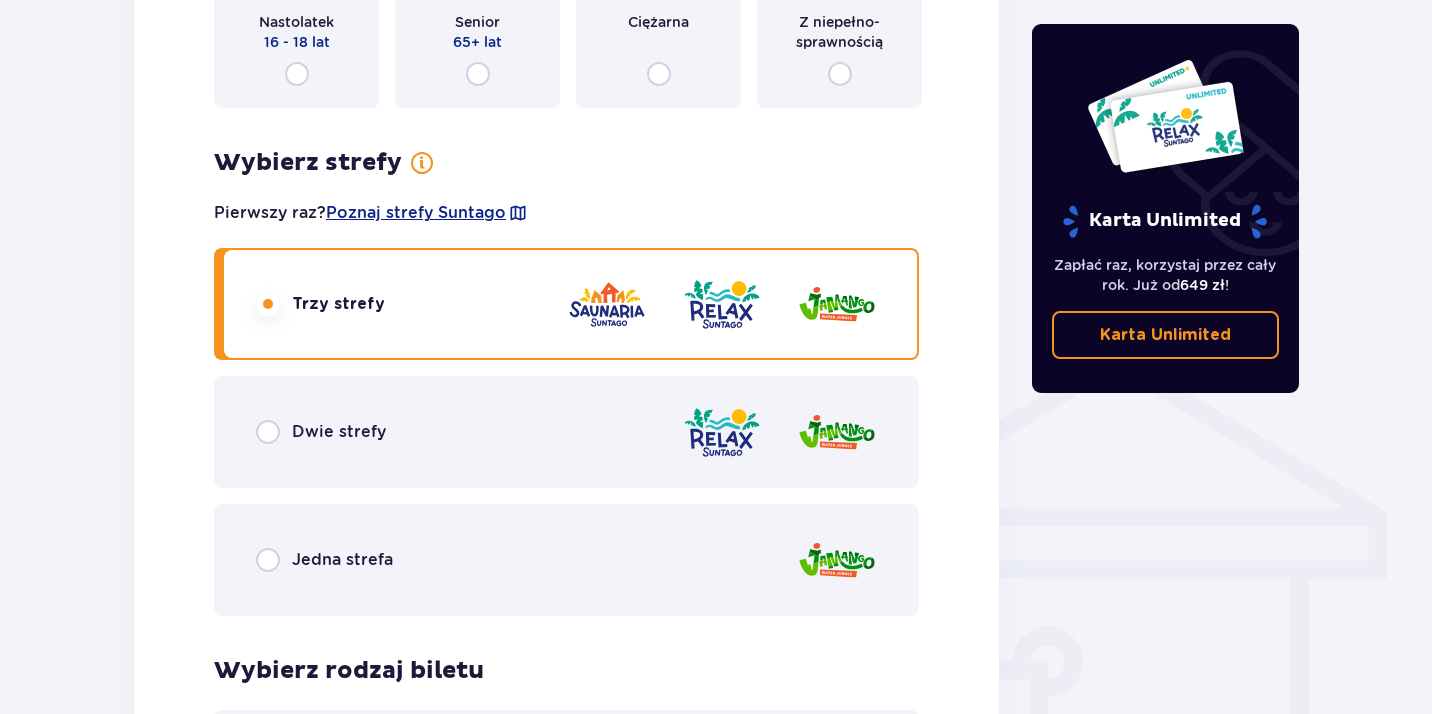 click on "Dwie strefy" at bounding box center [566, 432] 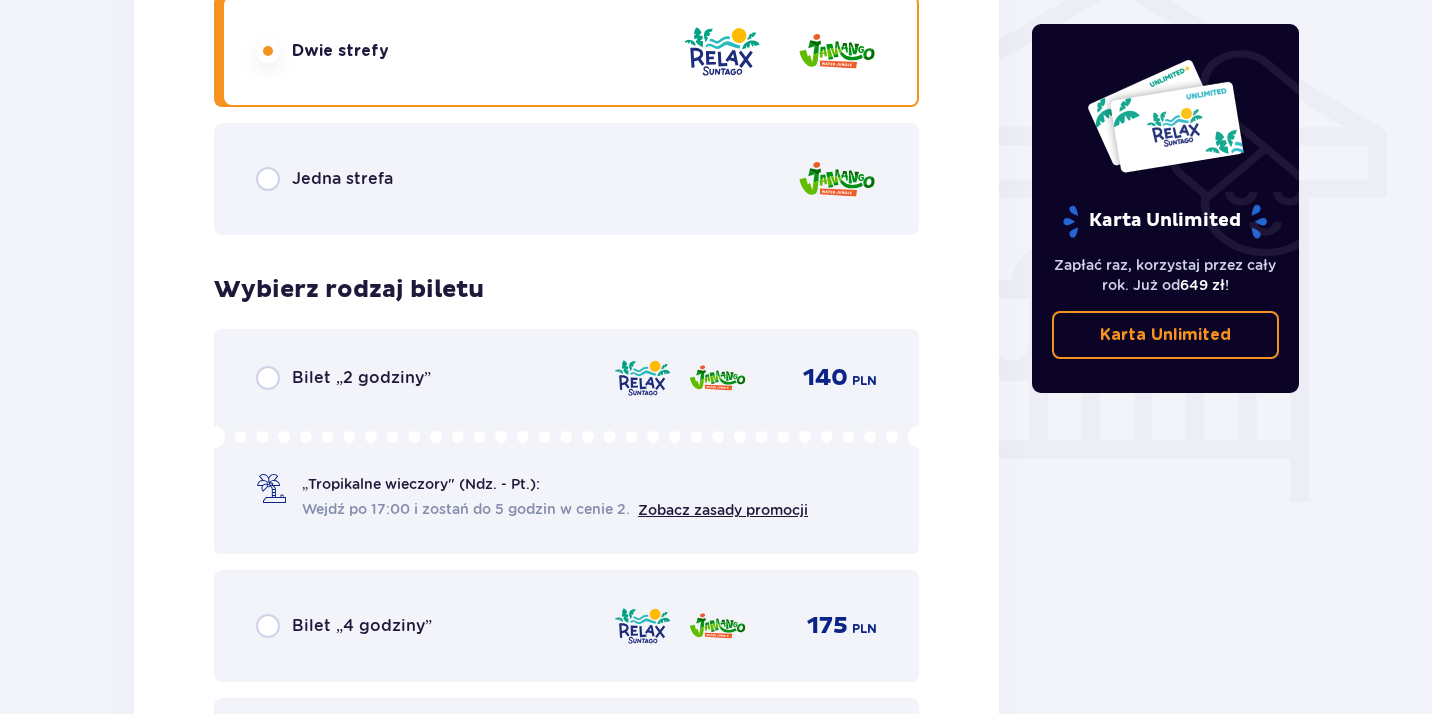 scroll, scrollTop: 1608, scrollLeft: 0, axis: vertical 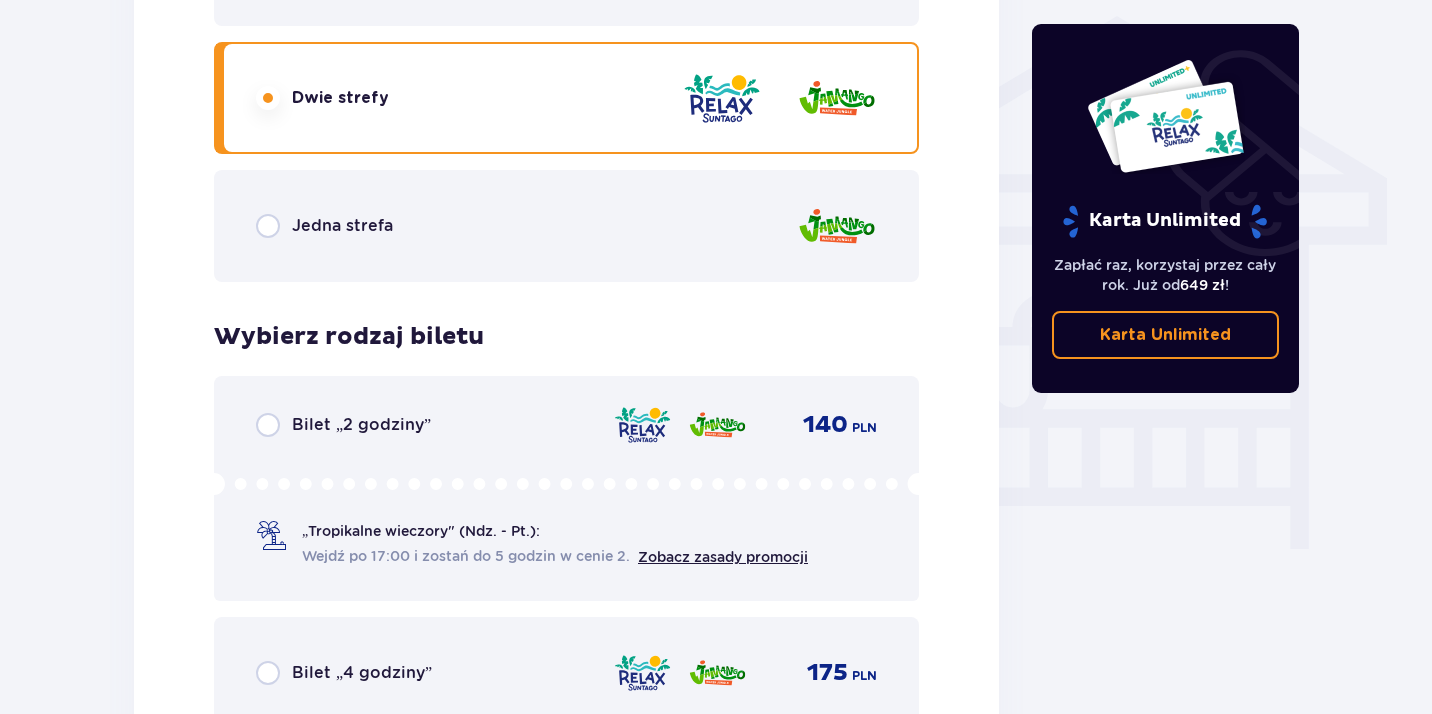 click on "Jedna strefa" at bounding box center [566, 226] 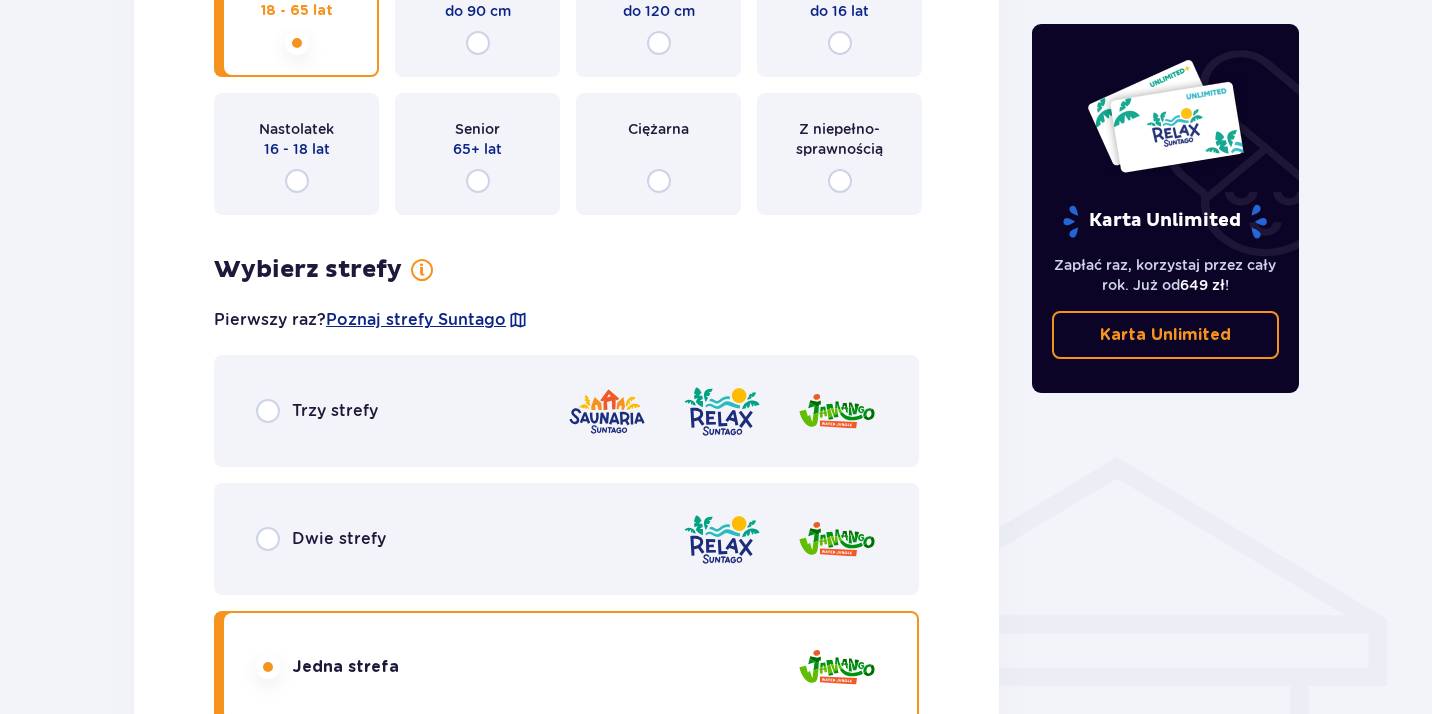 scroll, scrollTop: 1189, scrollLeft: 0, axis: vertical 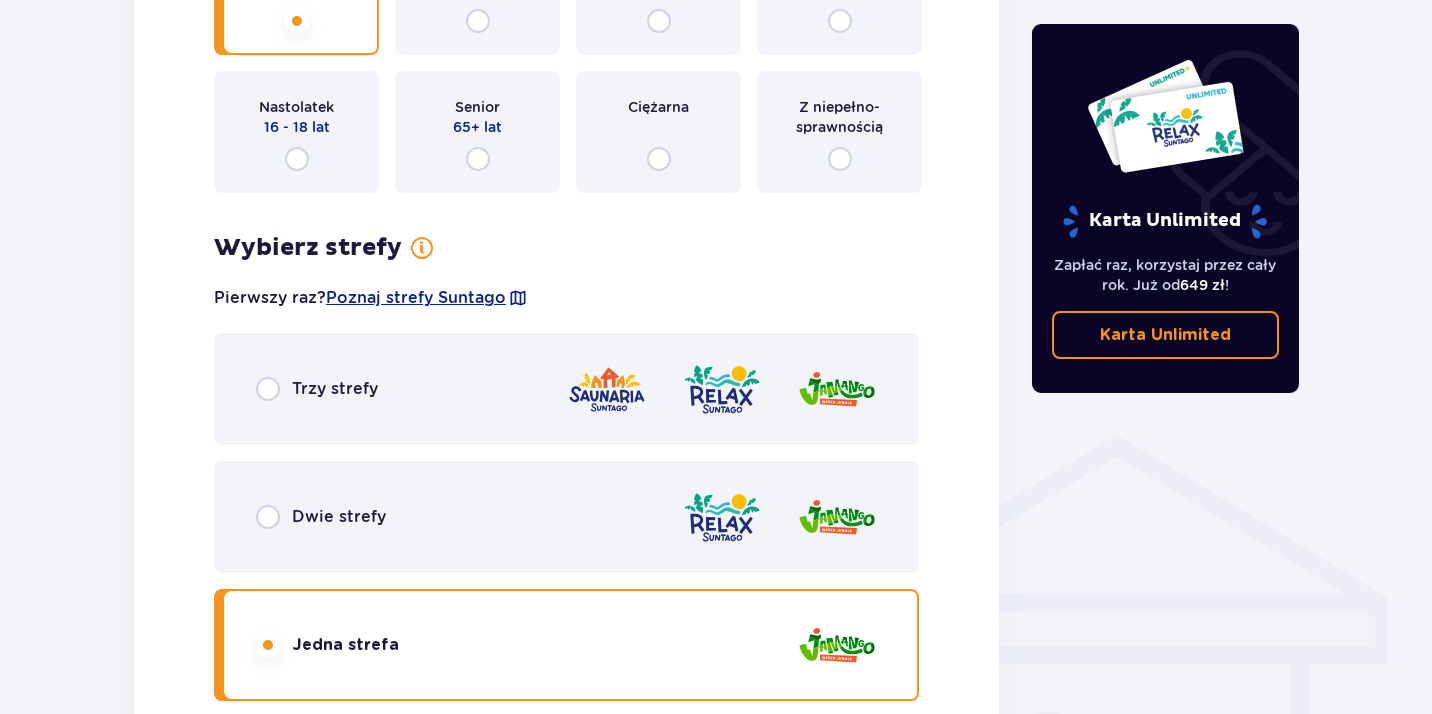 click on "Trzy strefy" at bounding box center (566, 389) 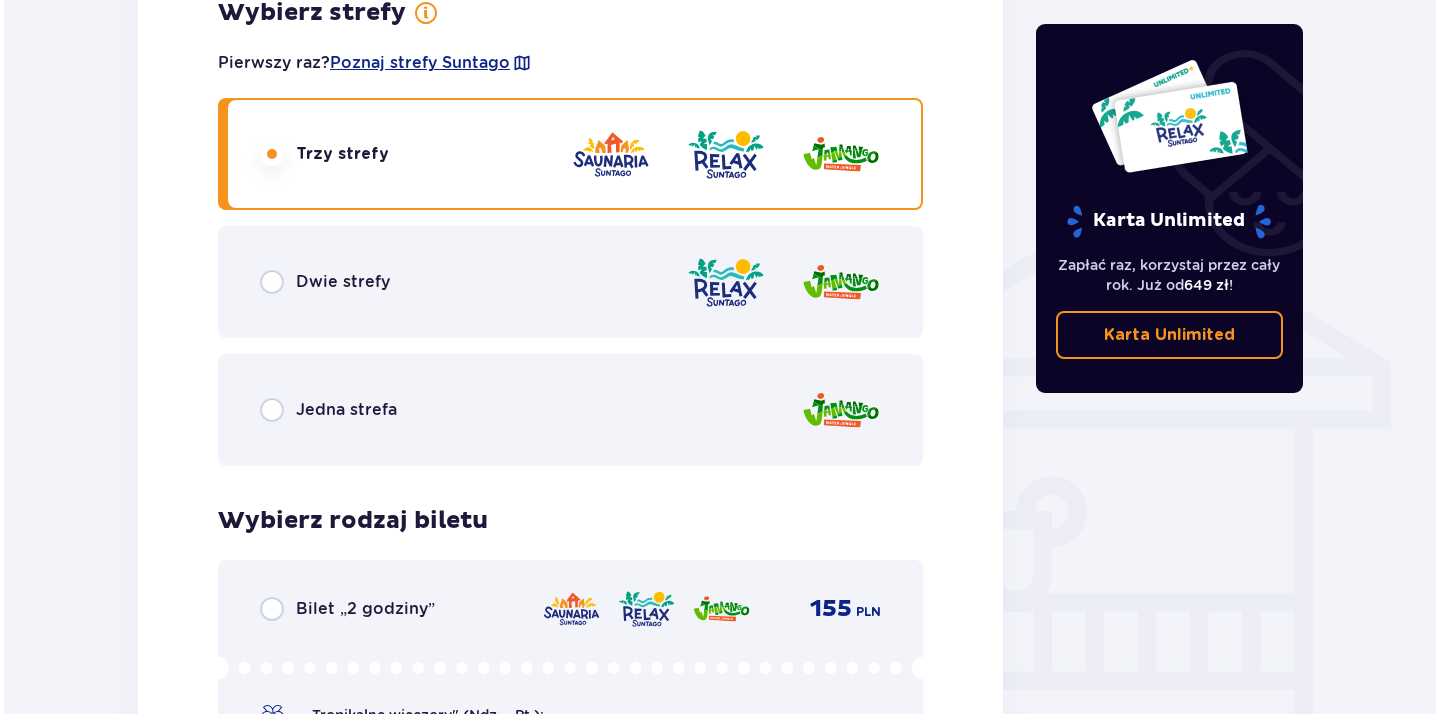 scroll, scrollTop: 1423, scrollLeft: 0, axis: vertical 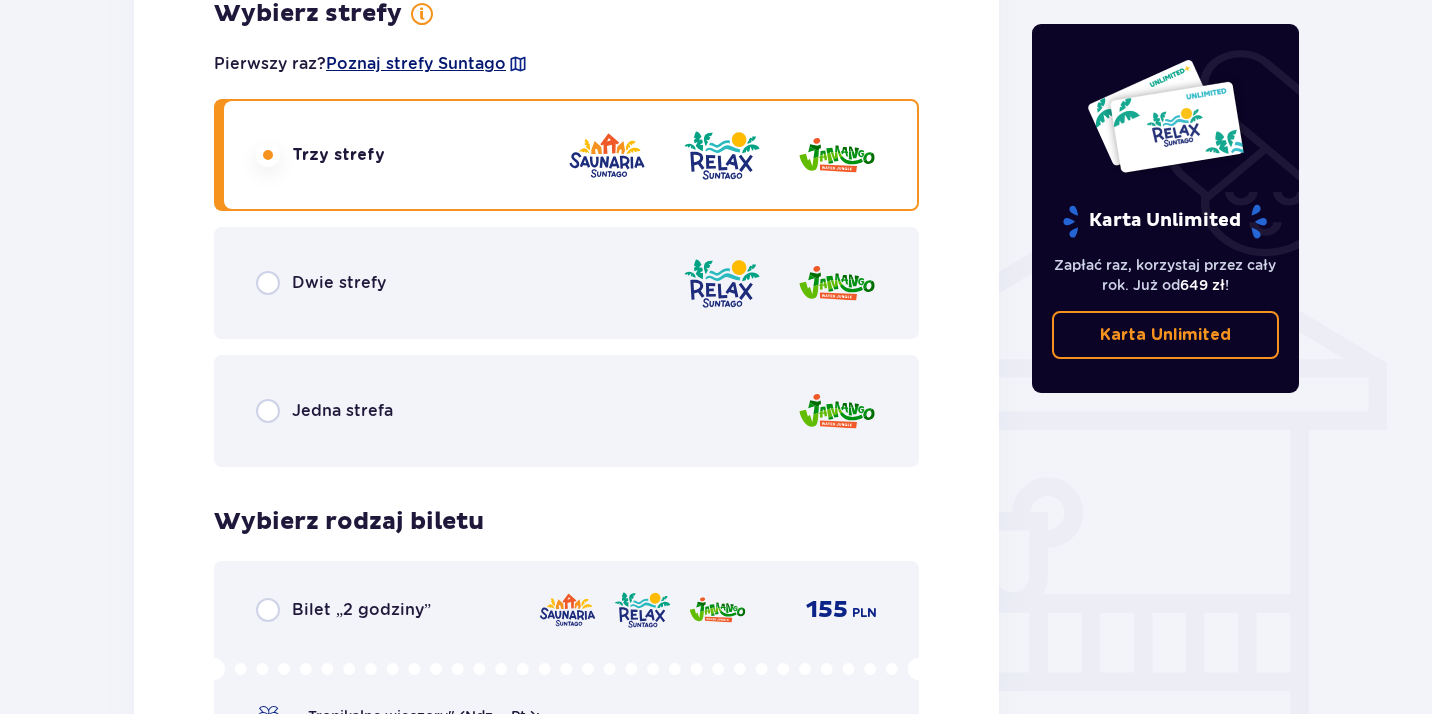 click on "Poznaj strefy Suntago" at bounding box center [416, 64] 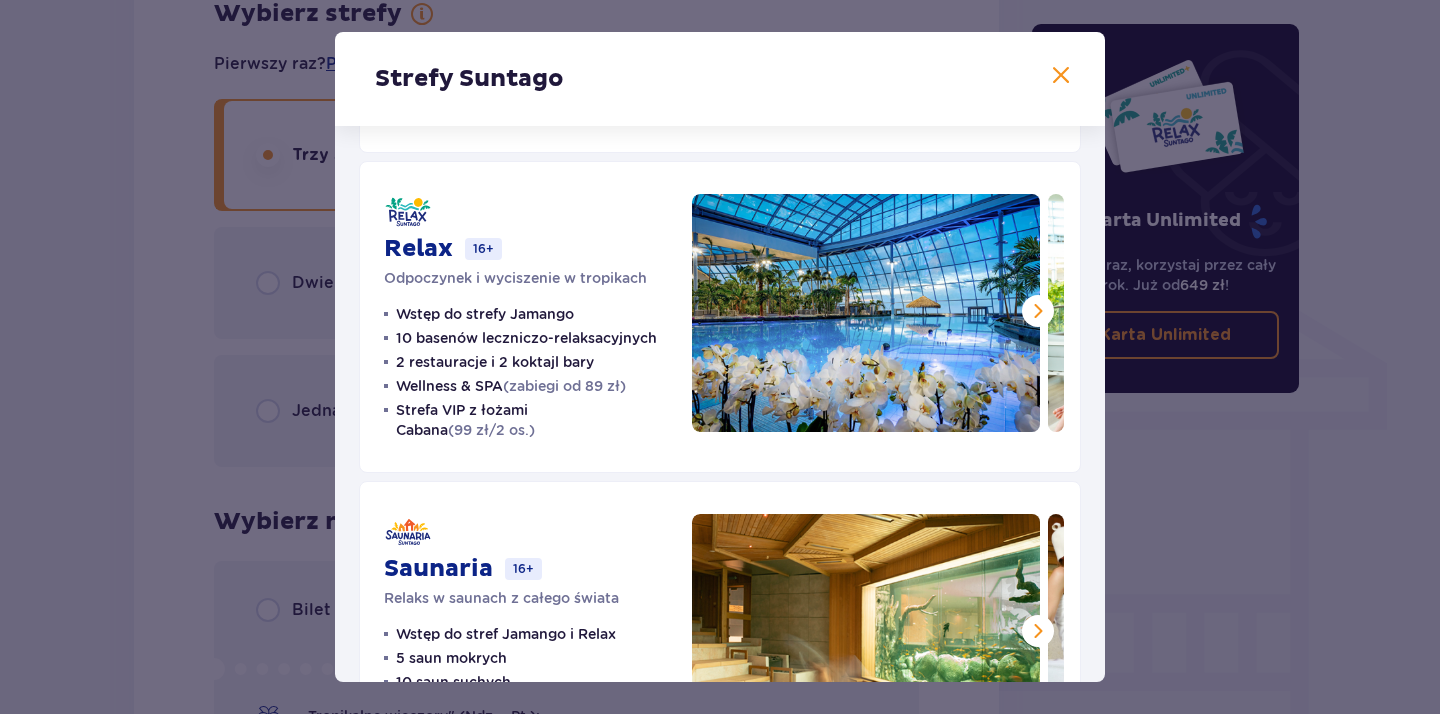 scroll, scrollTop: 324, scrollLeft: 0, axis: vertical 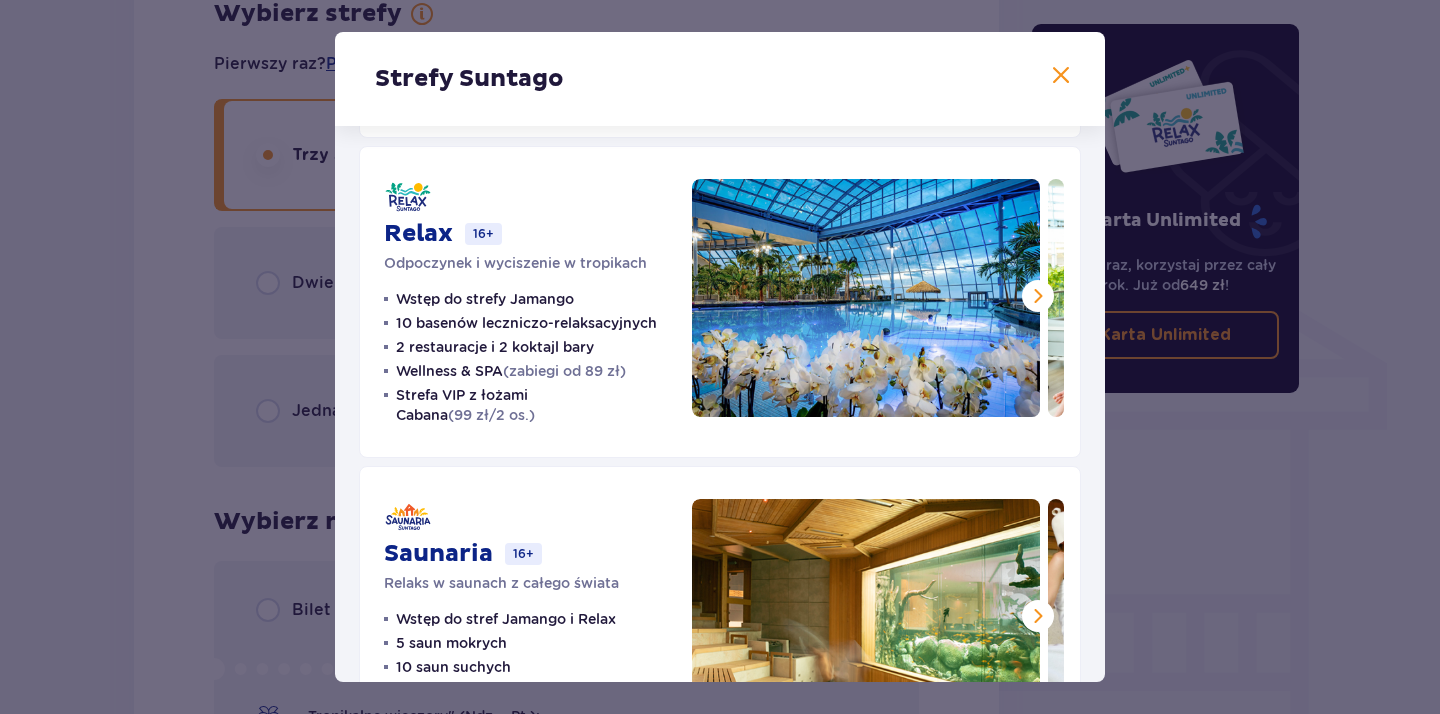 click on "Wstęp do strefy Jamango" at bounding box center (485, 299) 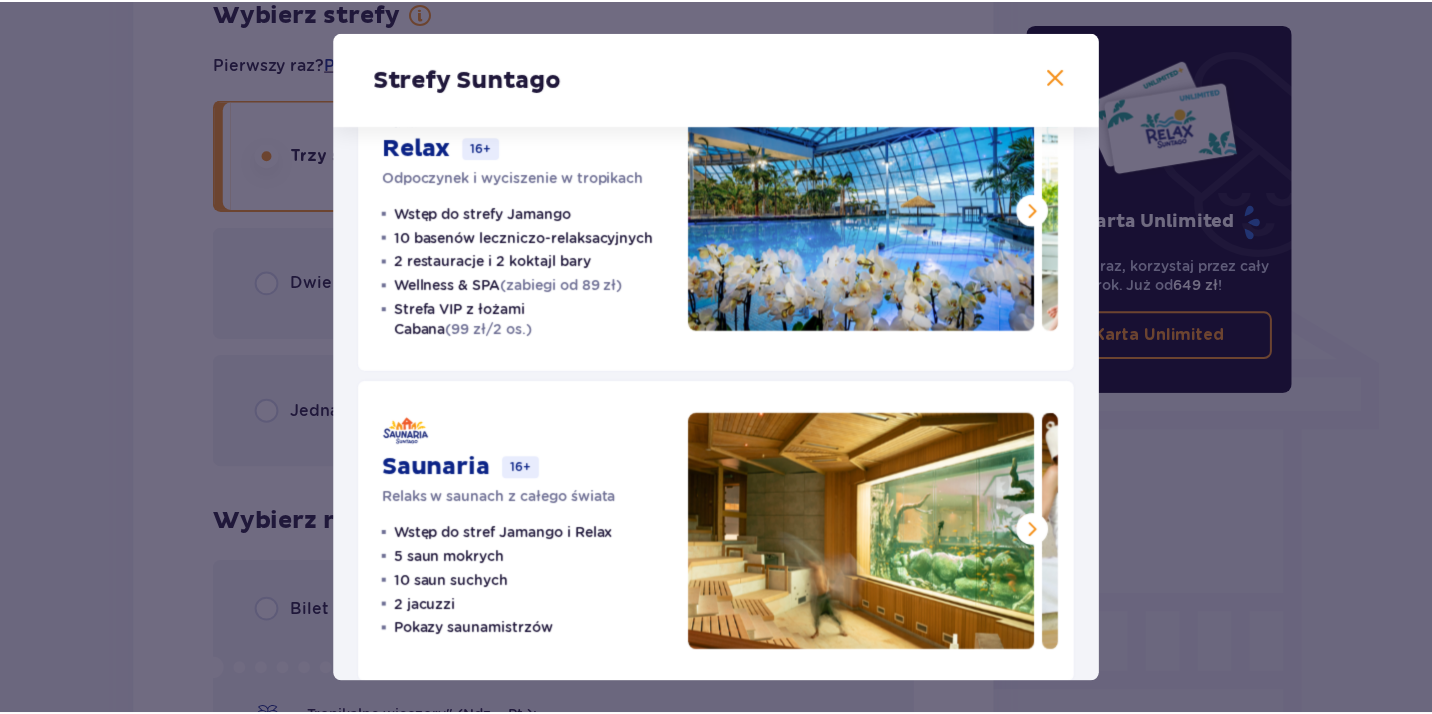 scroll, scrollTop: 436, scrollLeft: 0, axis: vertical 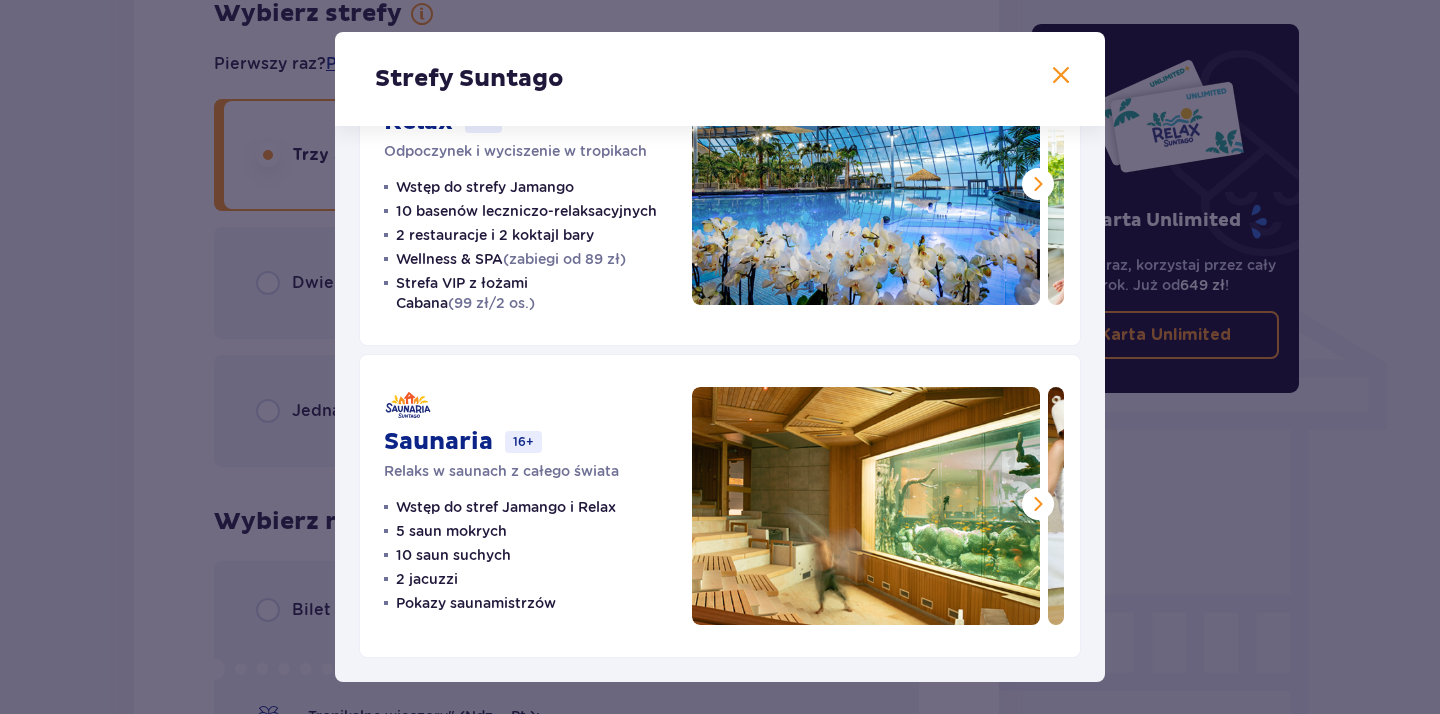 click at bounding box center (1038, 504) 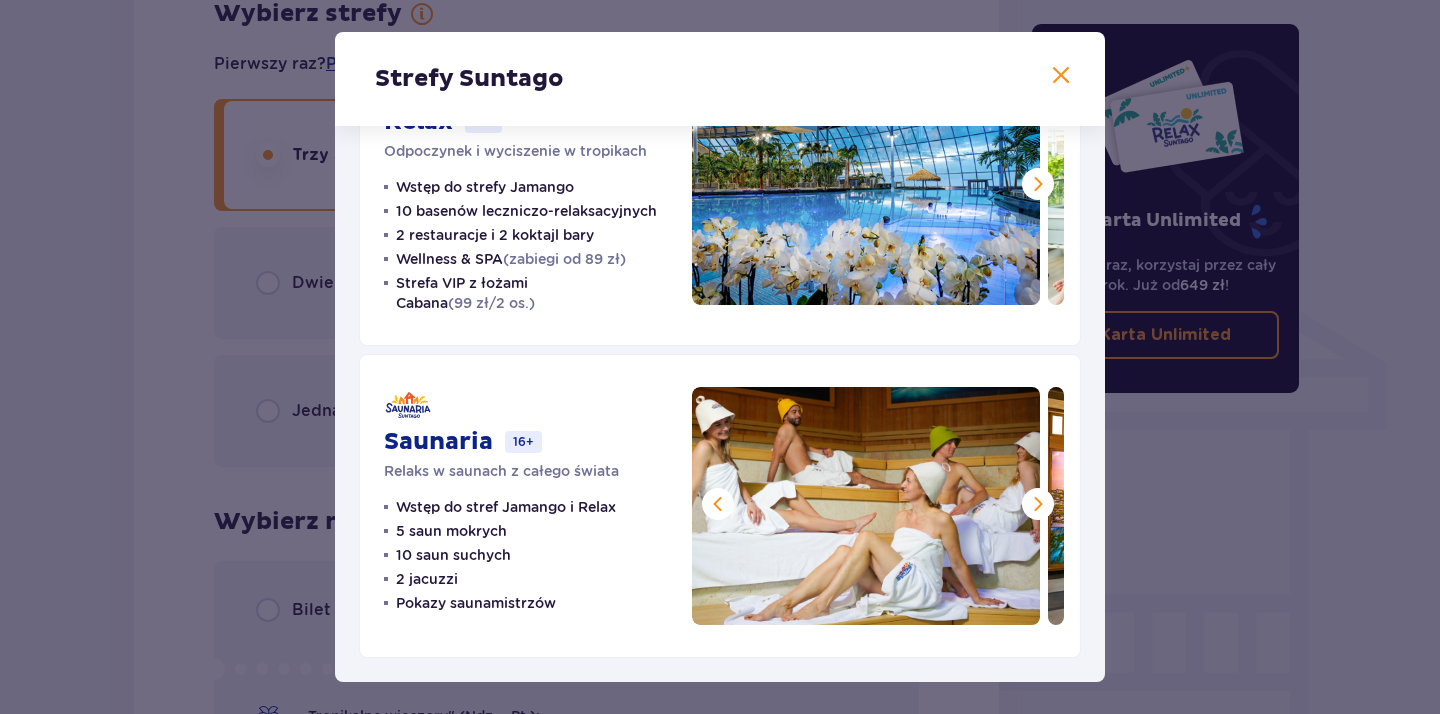 click at bounding box center (1038, 504) 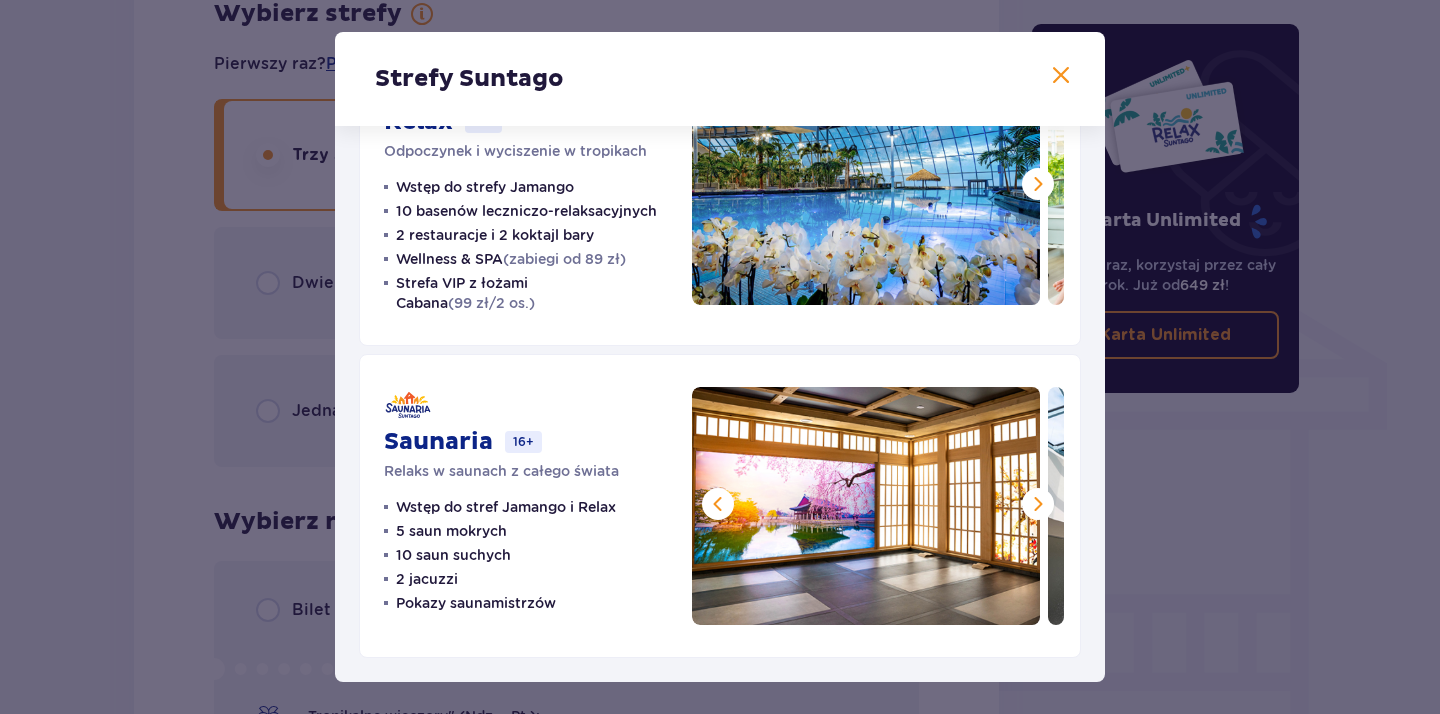 click at bounding box center [1038, 504] 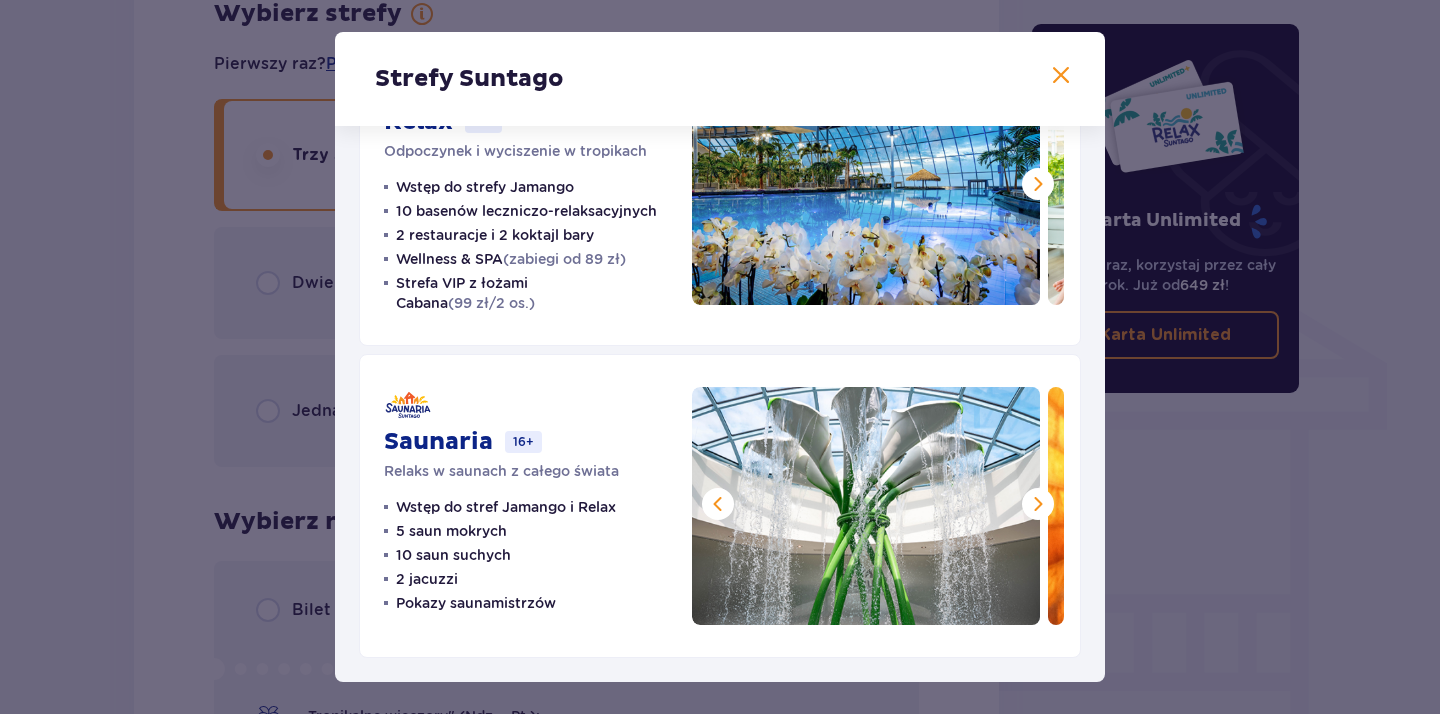 click on "Strefy Suntago" at bounding box center (720, 79) 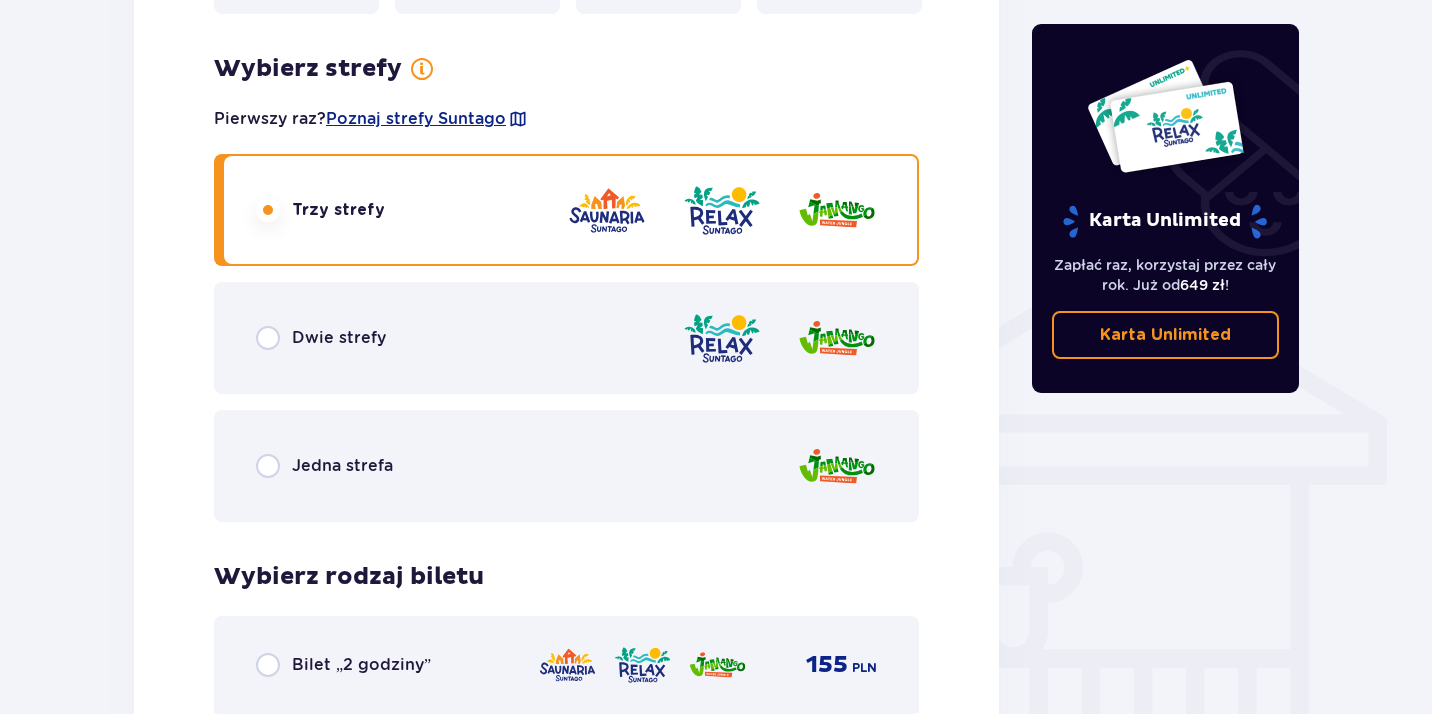 scroll, scrollTop: 1362, scrollLeft: 0, axis: vertical 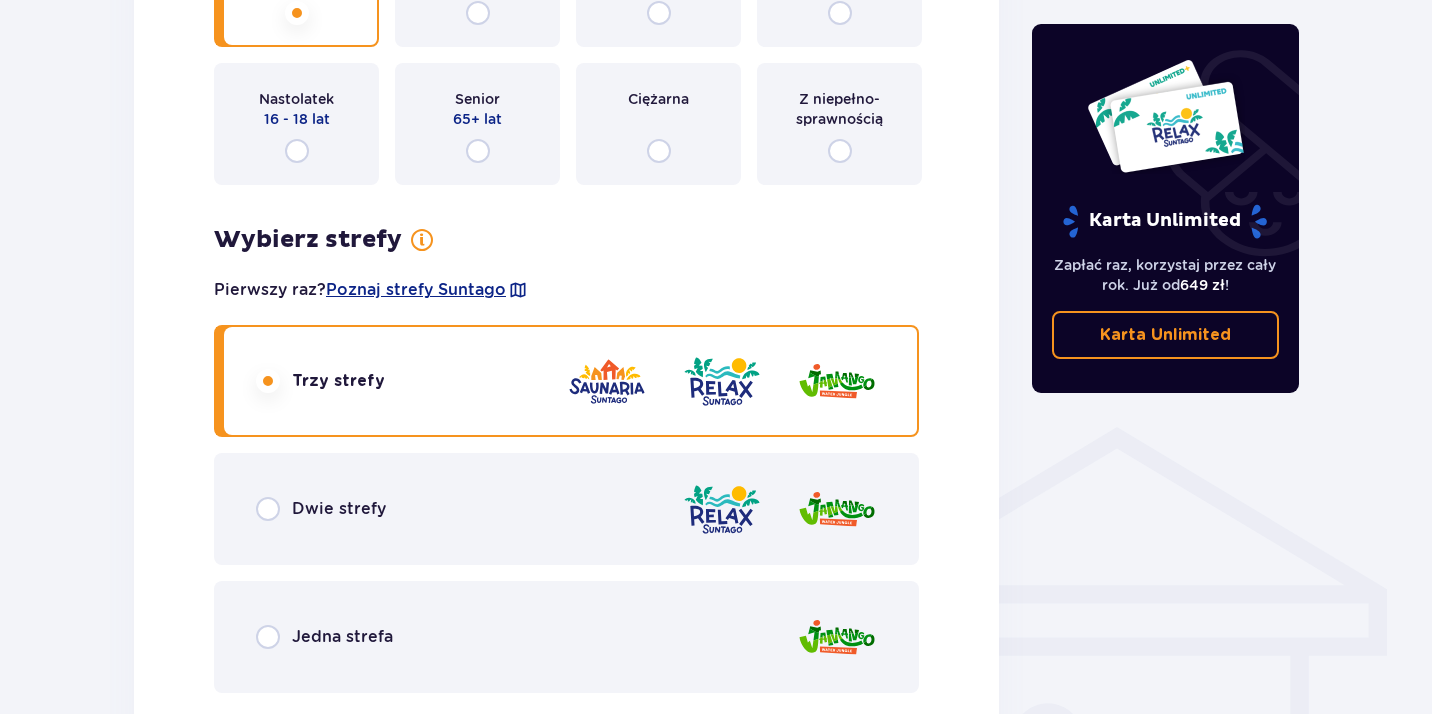 click at bounding box center [722, 381] 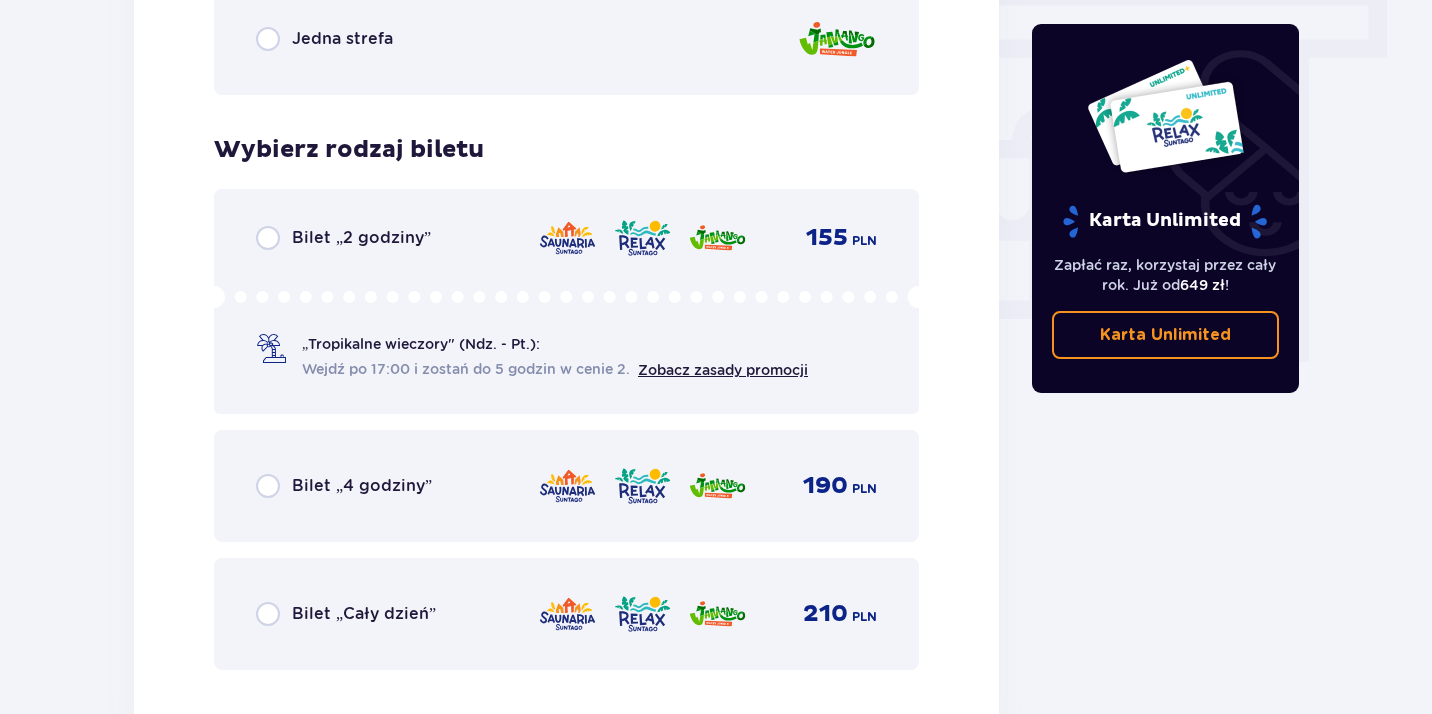 scroll, scrollTop: 1810, scrollLeft: 0, axis: vertical 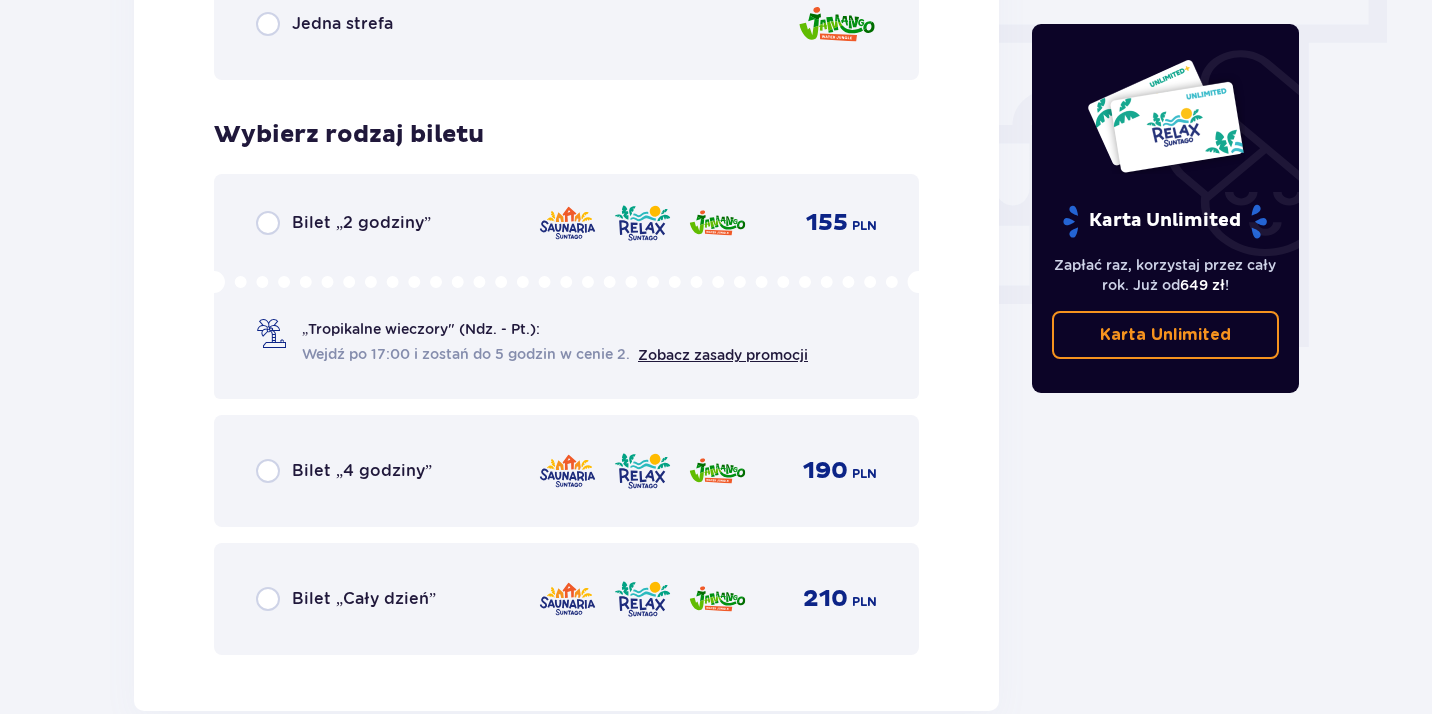 click on "Bilet „Cały dzień” 210 PLN" at bounding box center [566, 599] 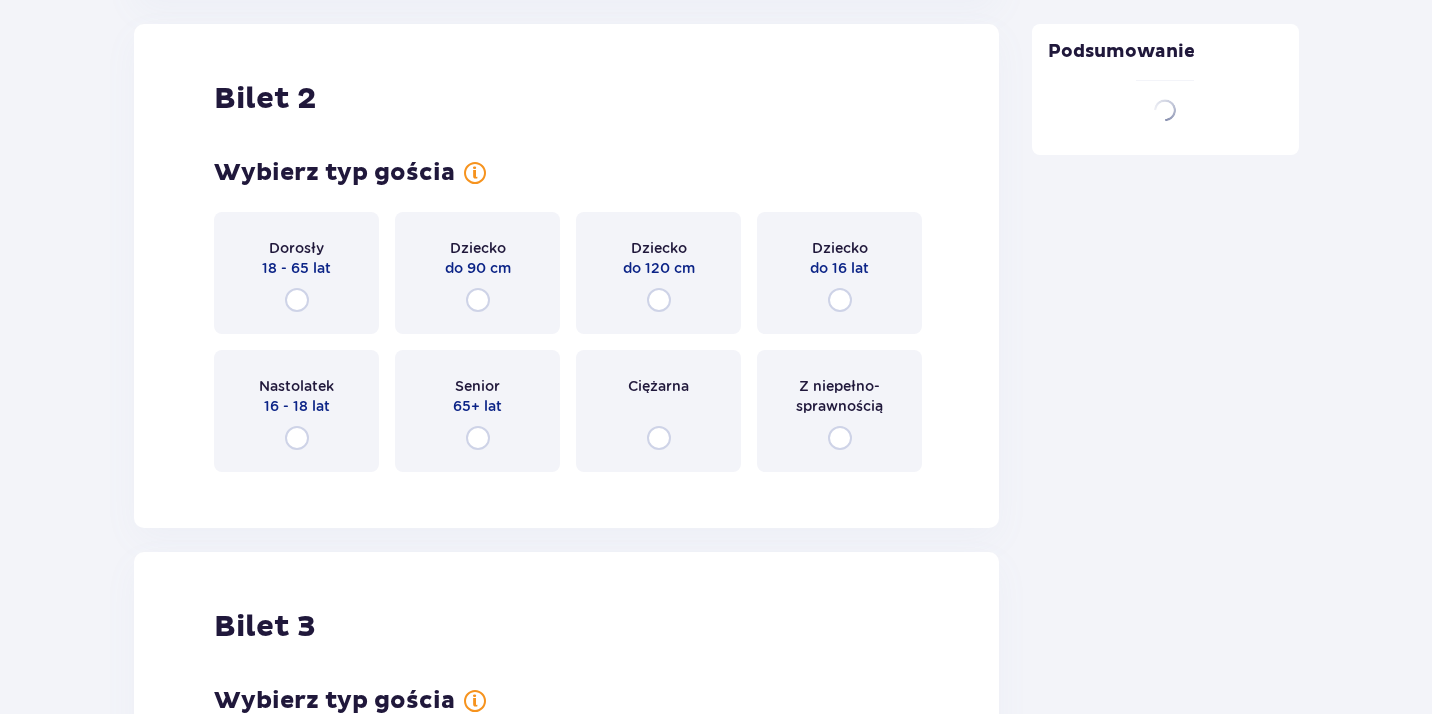 scroll, scrollTop: 2546, scrollLeft: 0, axis: vertical 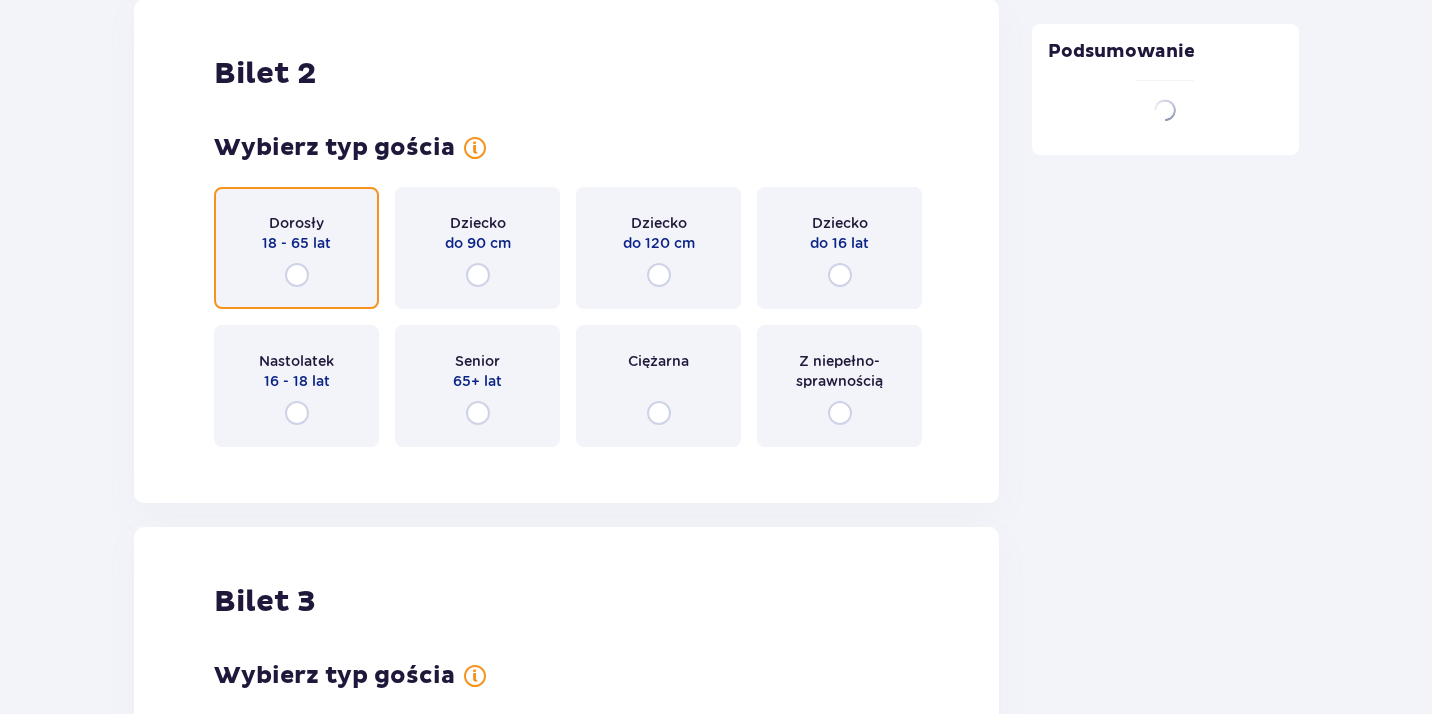 click at bounding box center [297, 275] 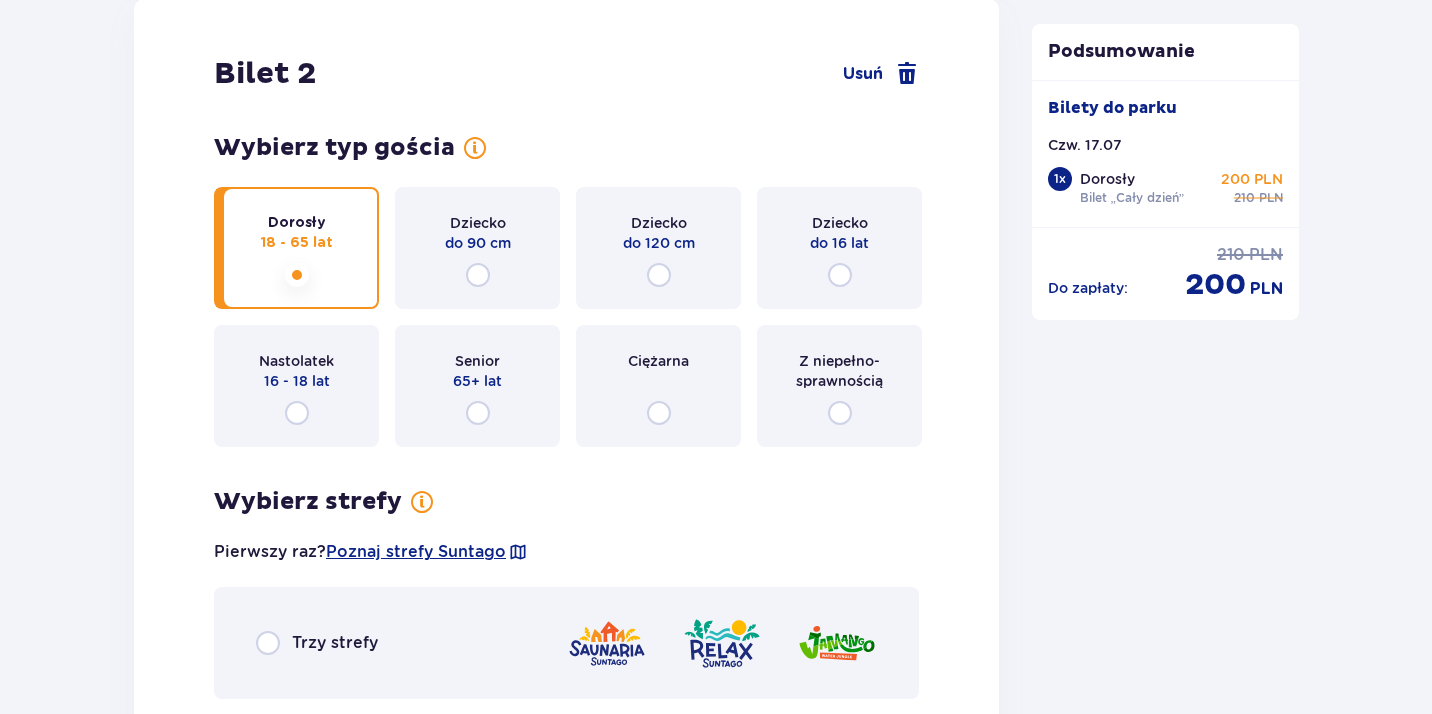 click at bounding box center [297, 275] 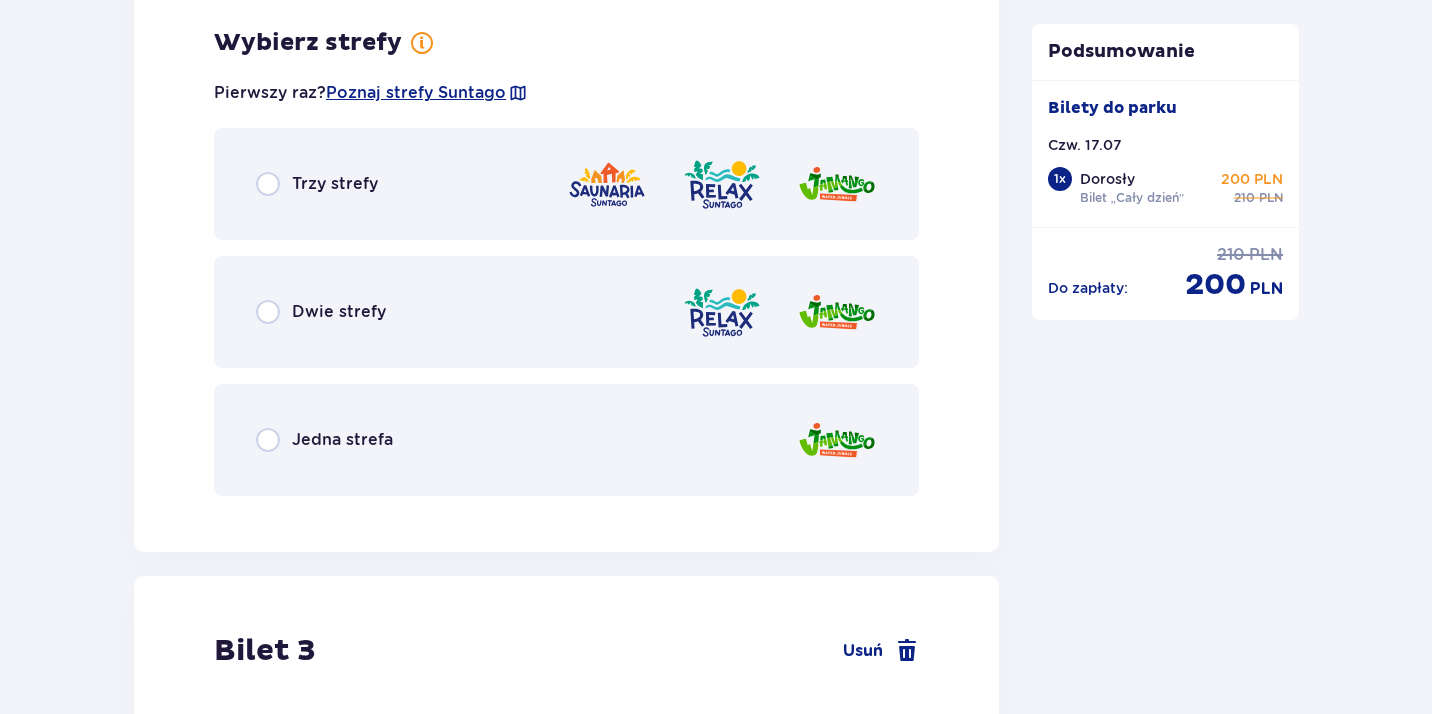scroll, scrollTop: 3009, scrollLeft: 0, axis: vertical 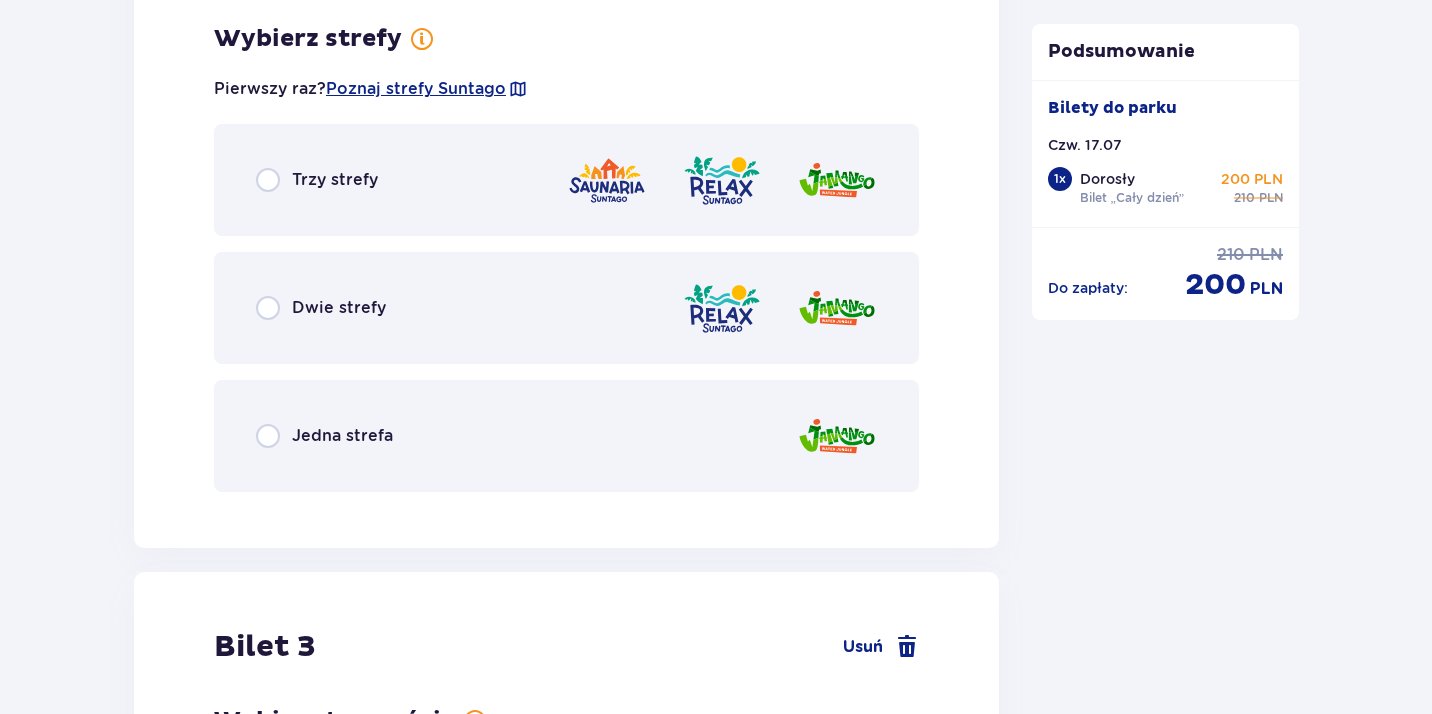 click on "Jedna strefa" at bounding box center [566, 436] 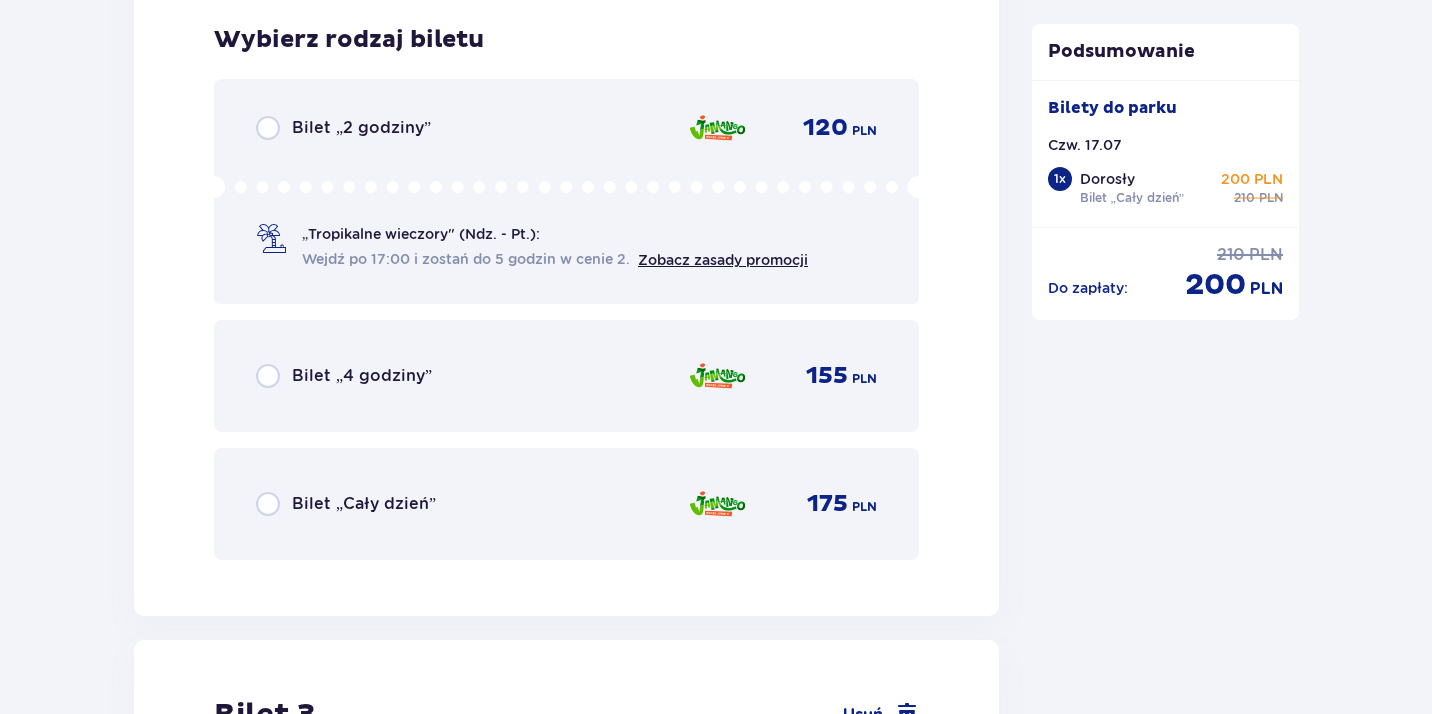 scroll, scrollTop: 3517, scrollLeft: 0, axis: vertical 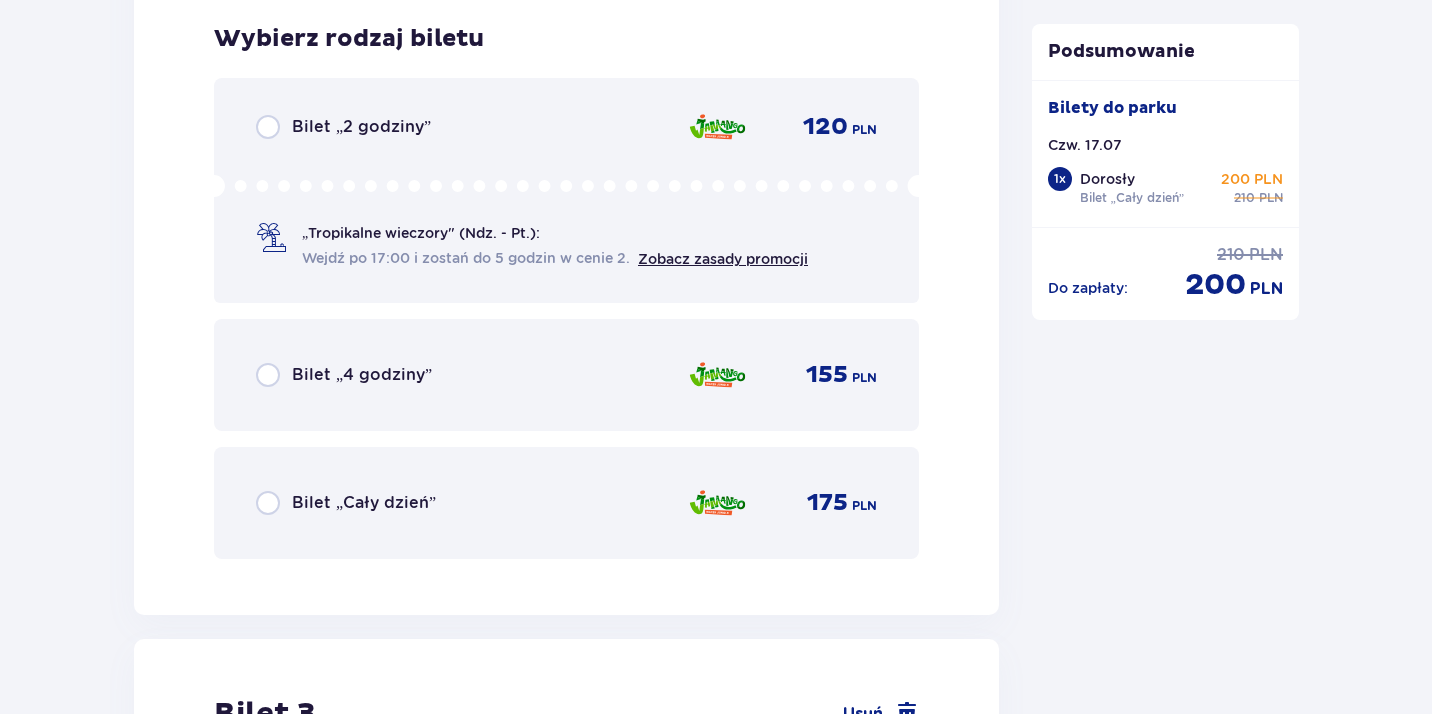 click on "Bilet „Cały dzień” 175 PLN" at bounding box center [566, 503] 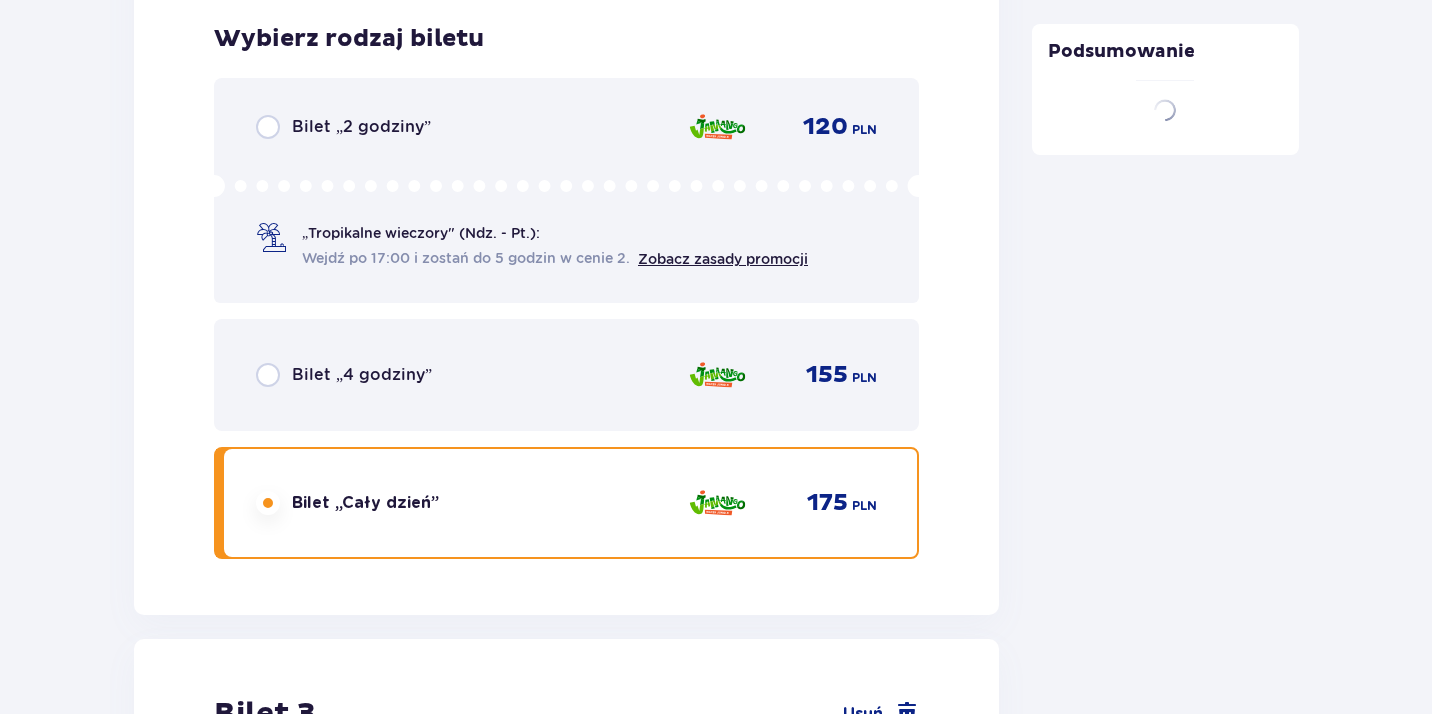 scroll, scrollTop: 4092, scrollLeft: 0, axis: vertical 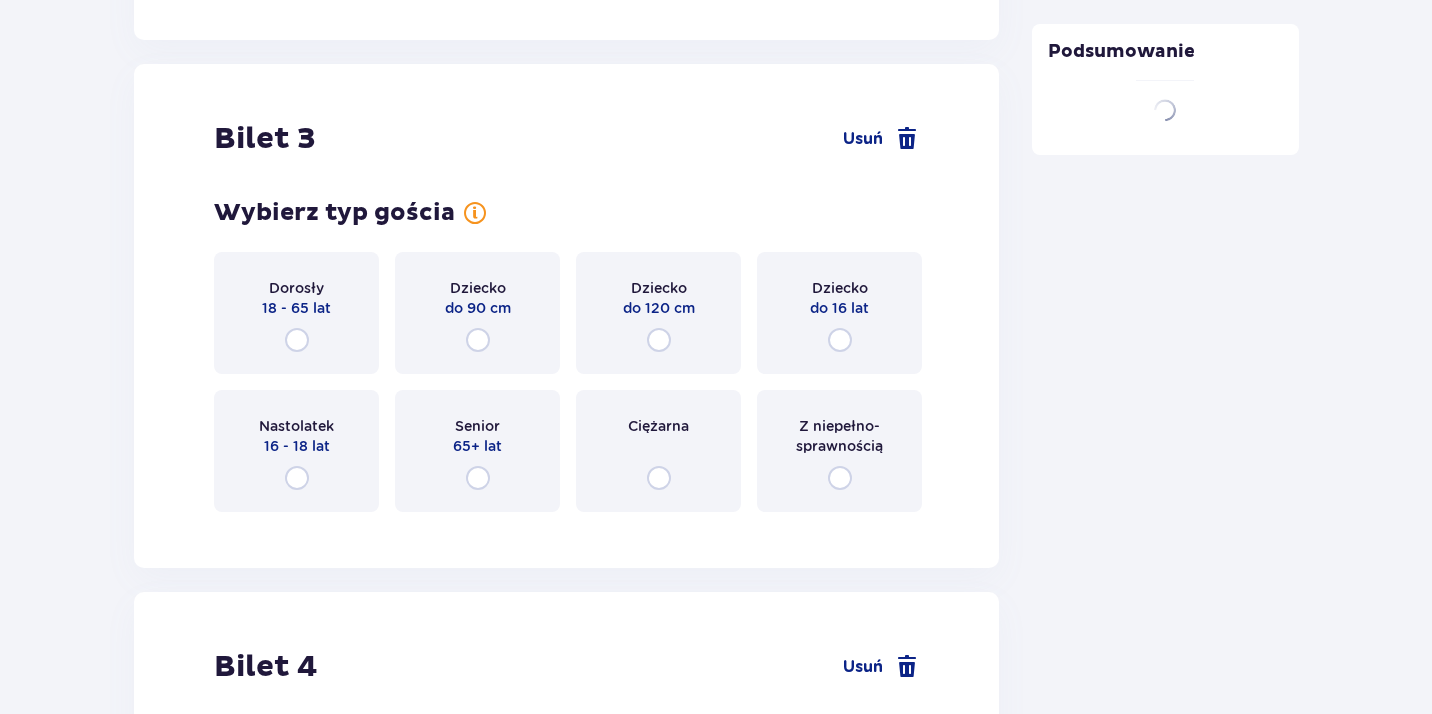 click on "Dorosły 18 - 65 lat" at bounding box center (296, 313) 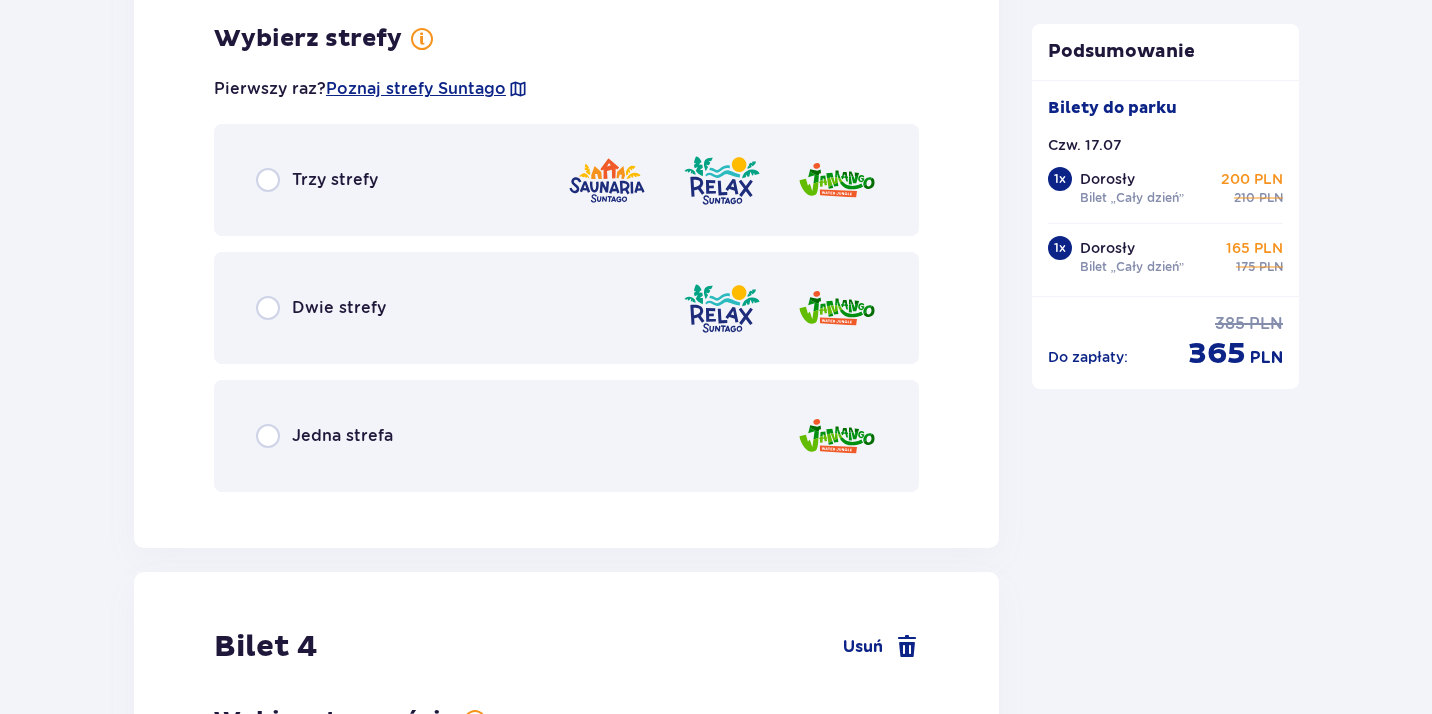 click on "Jedna strefa" at bounding box center [566, 436] 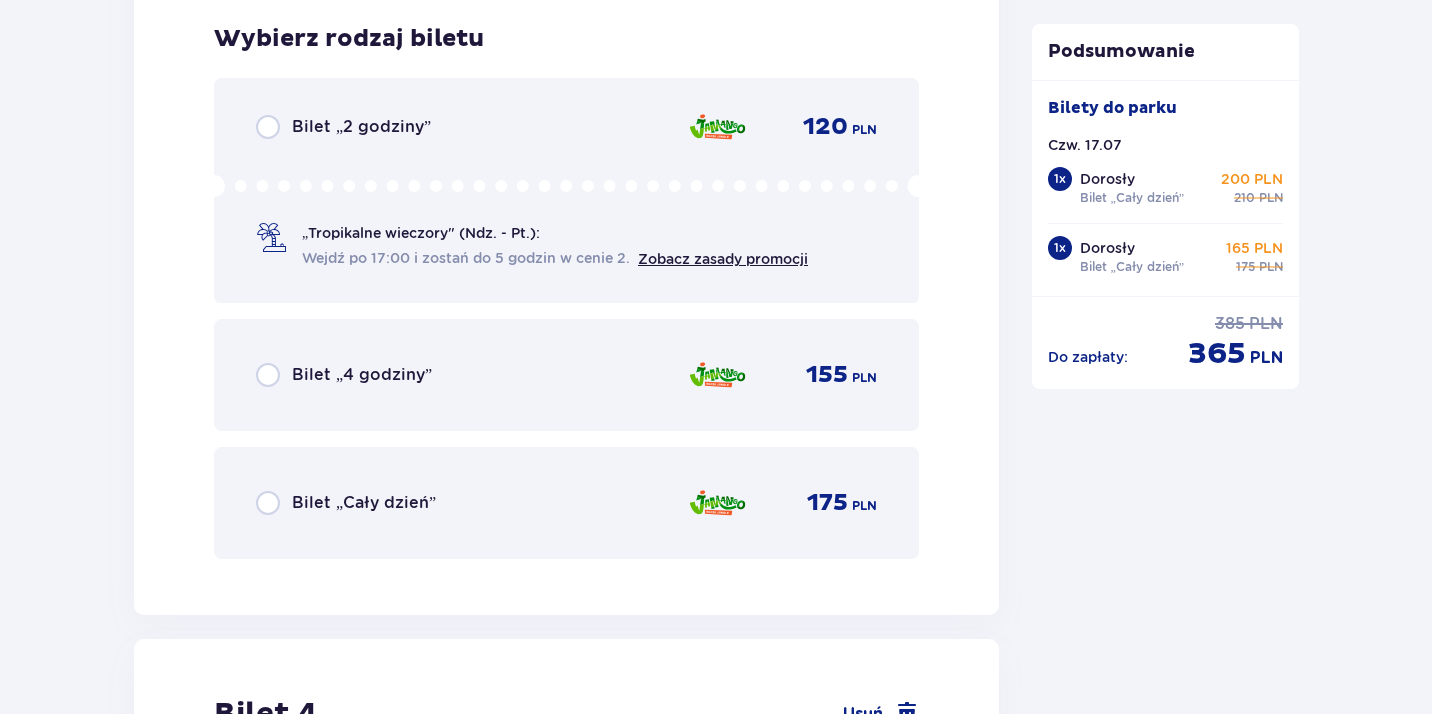 click on "Bilet „Cały dzień” 175 PLN" at bounding box center [566, 503] 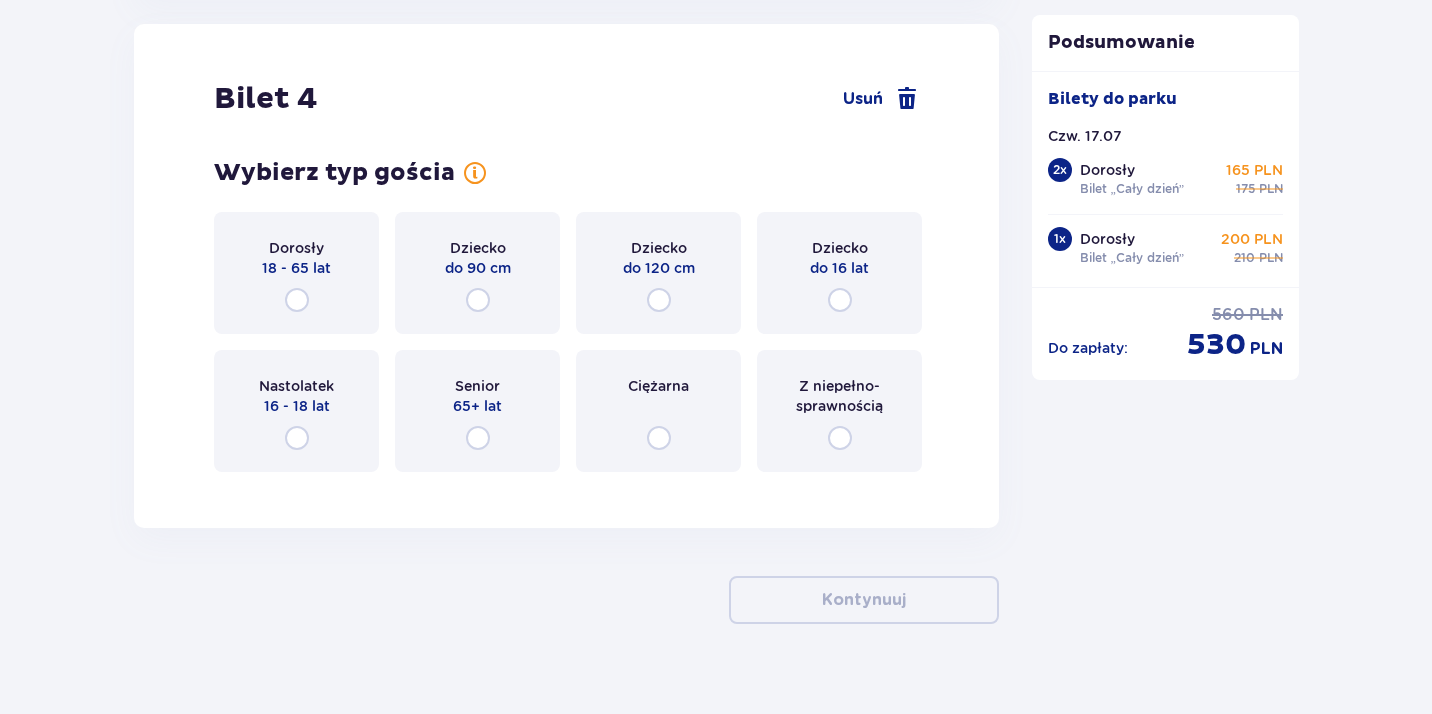 scroll, scrollTop: 5773, scrollLeft: 0, axis: vertical 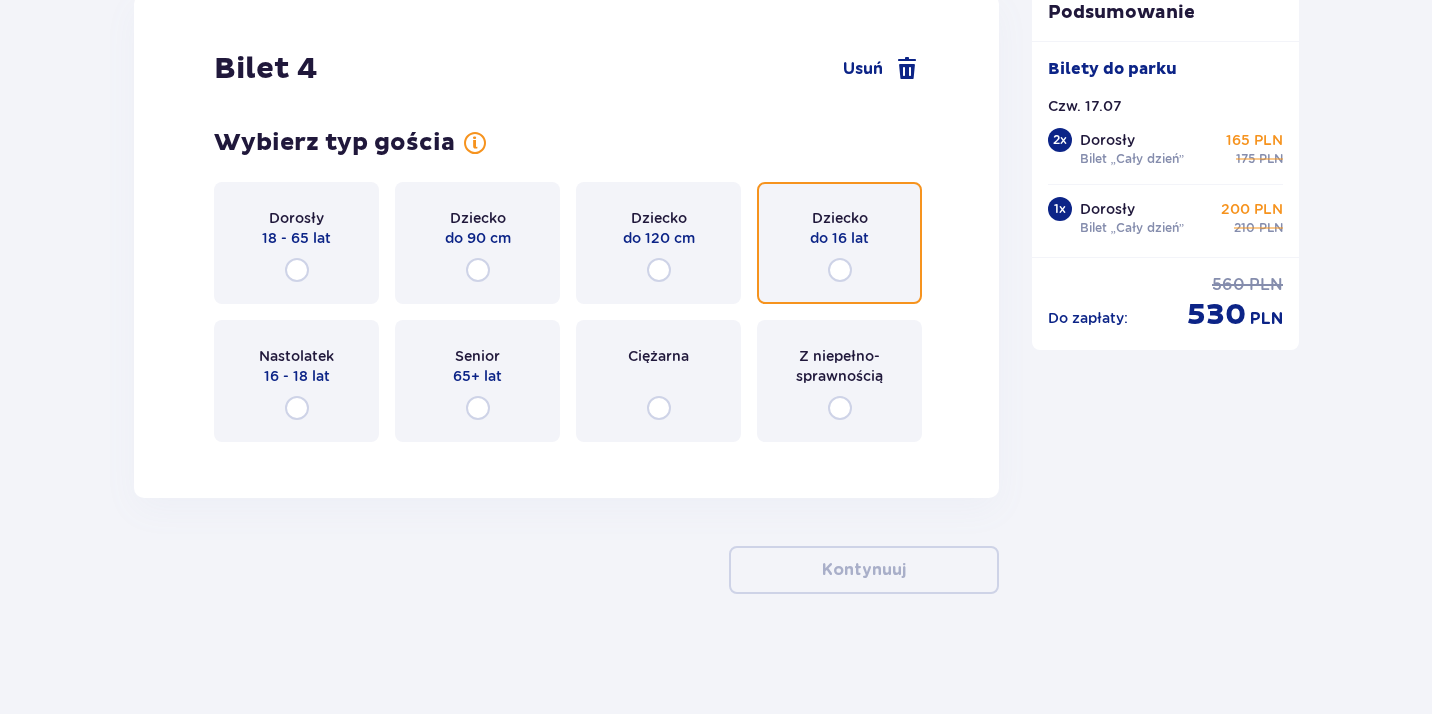 click at bounding box center (840, 270) 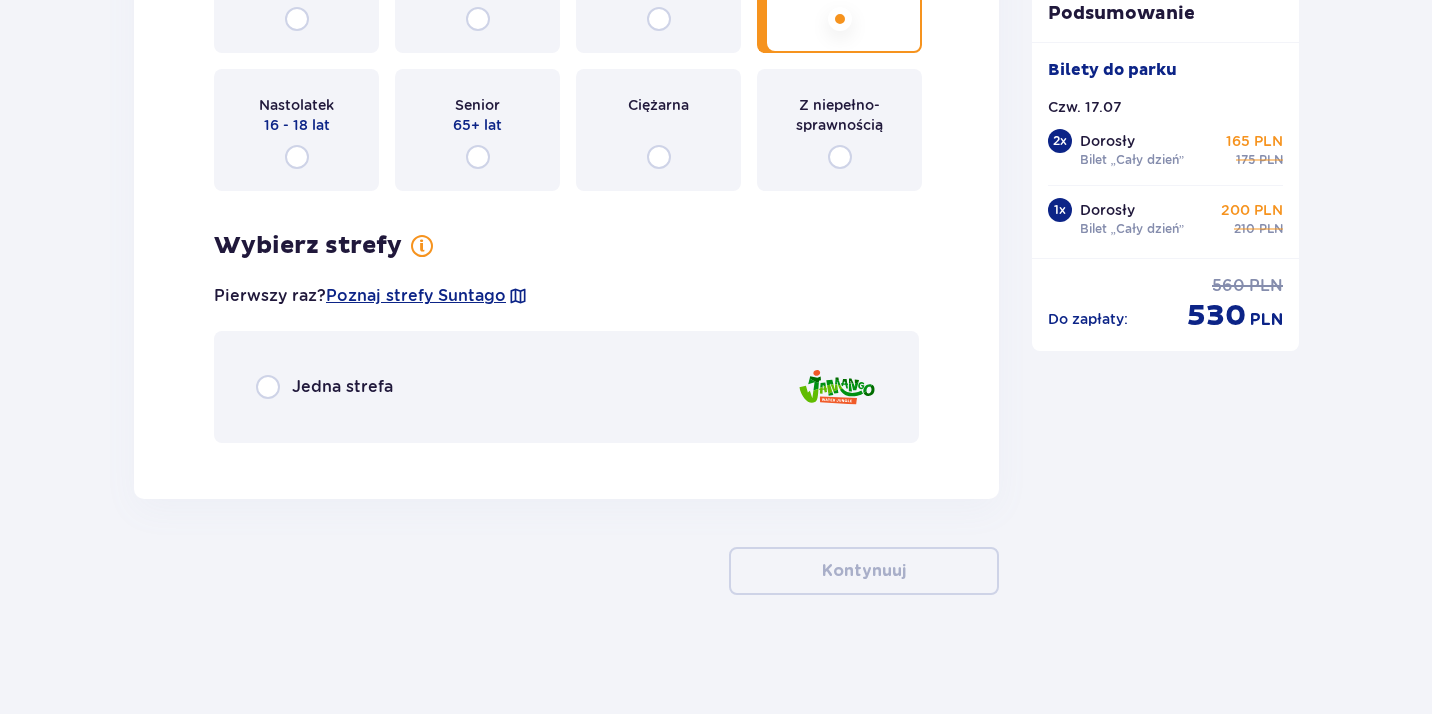 scroll, scrollTop: 6025, scrollLeft: 0, axis: vertical 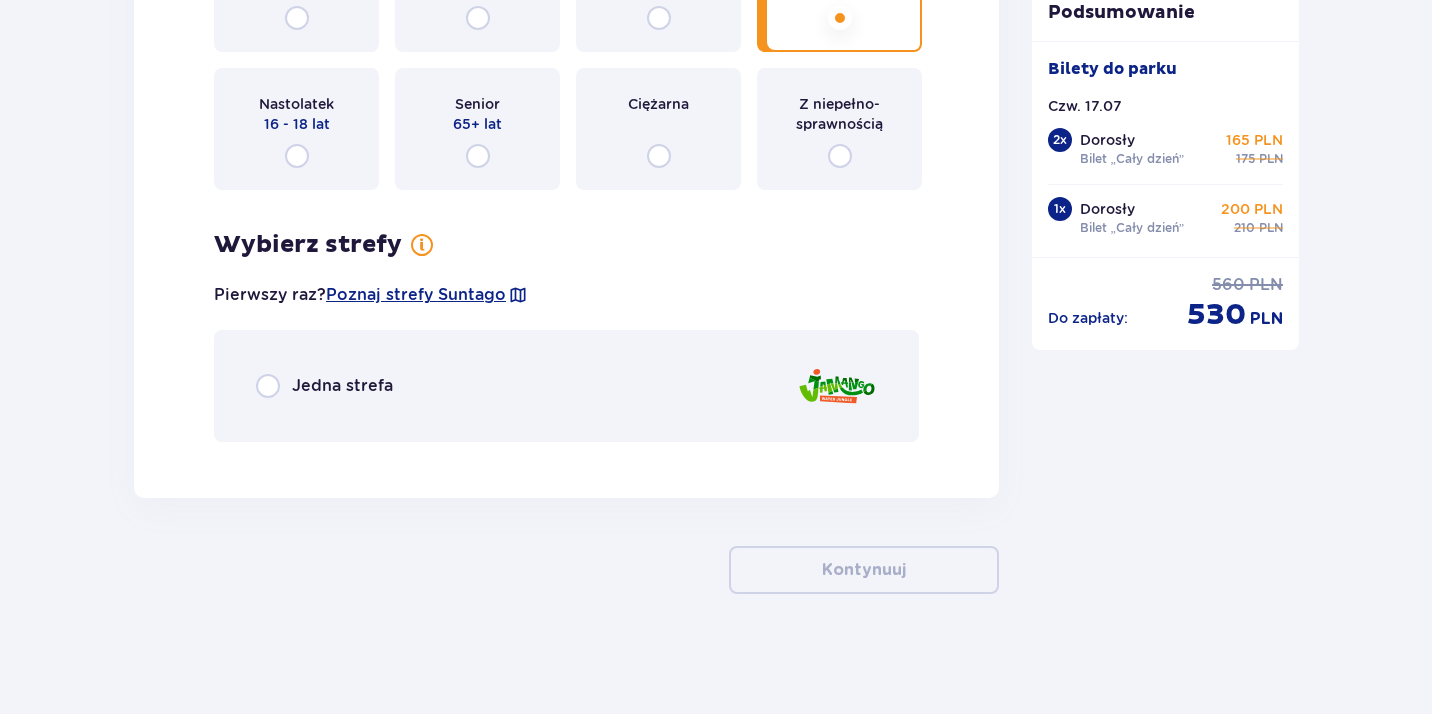 click on "Jedna strefa" at bounding box center (566, 386) 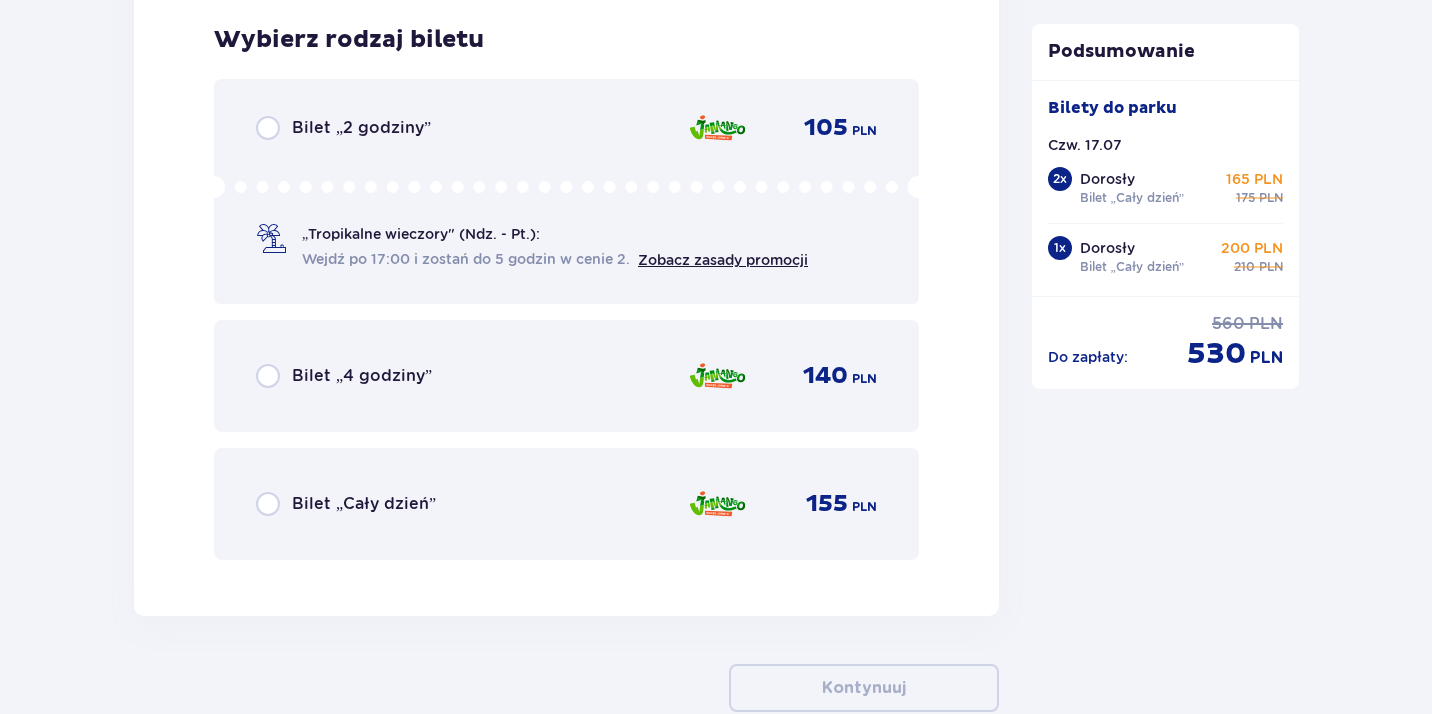 scroll, scrollTop: 6483, scrollLeft: 0, axis: vertical 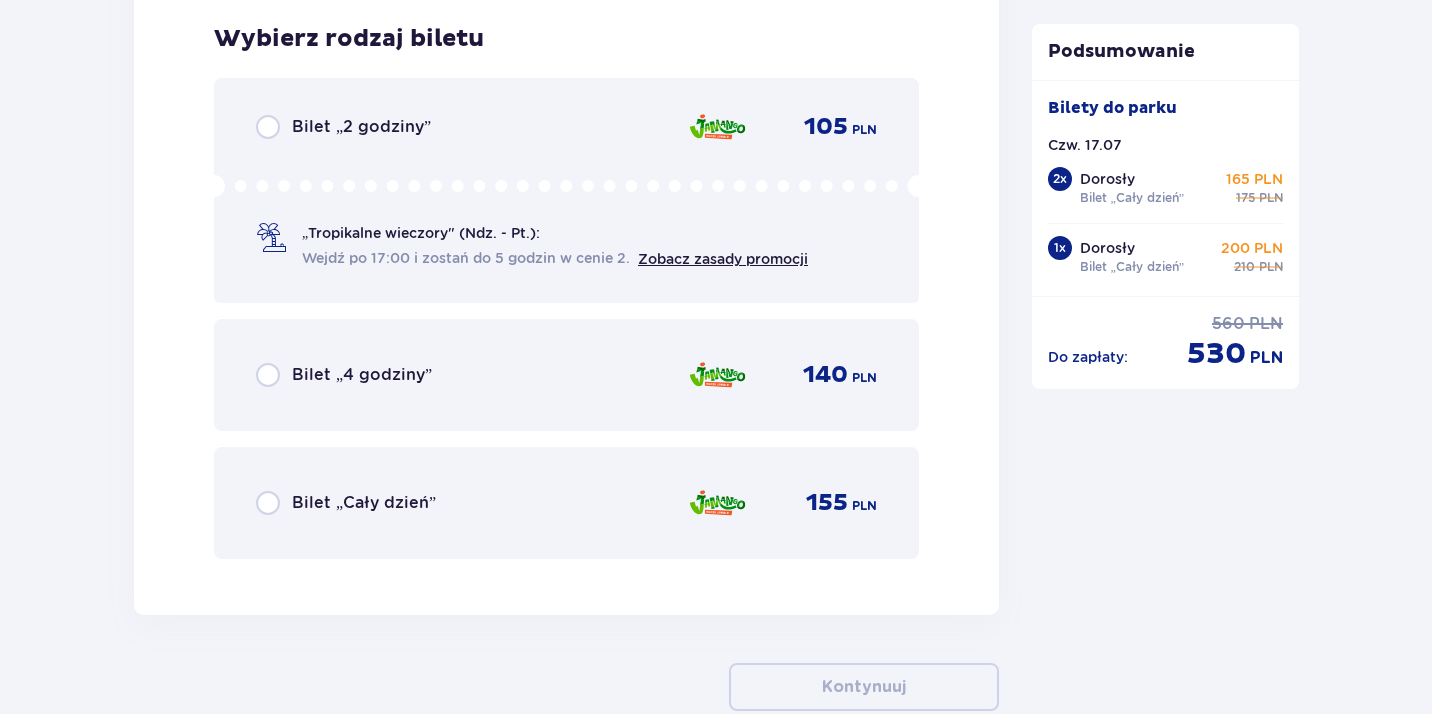 click on "Bilet „Cały dzień”" at bounding box center [364, 503] 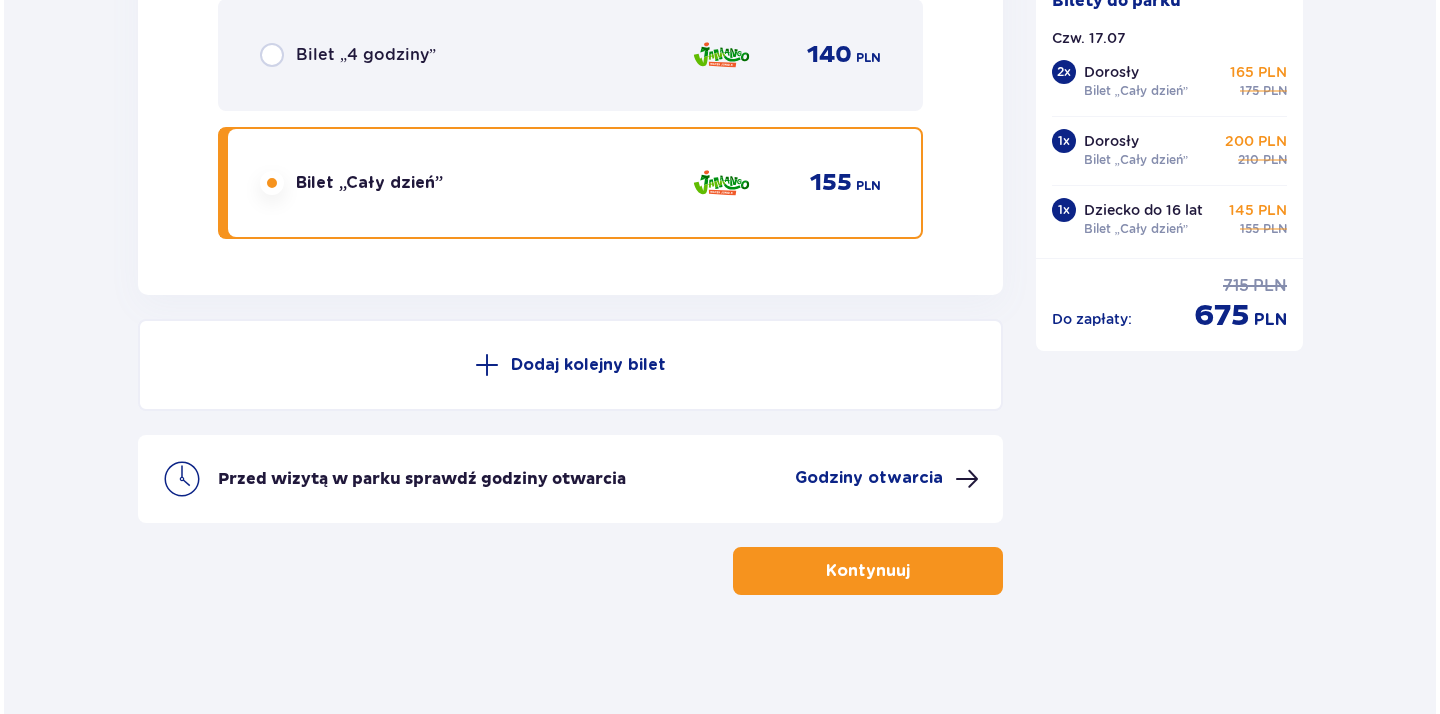 scroll, scrollTop: 6804, scrollLeft: 0, axis: vertical 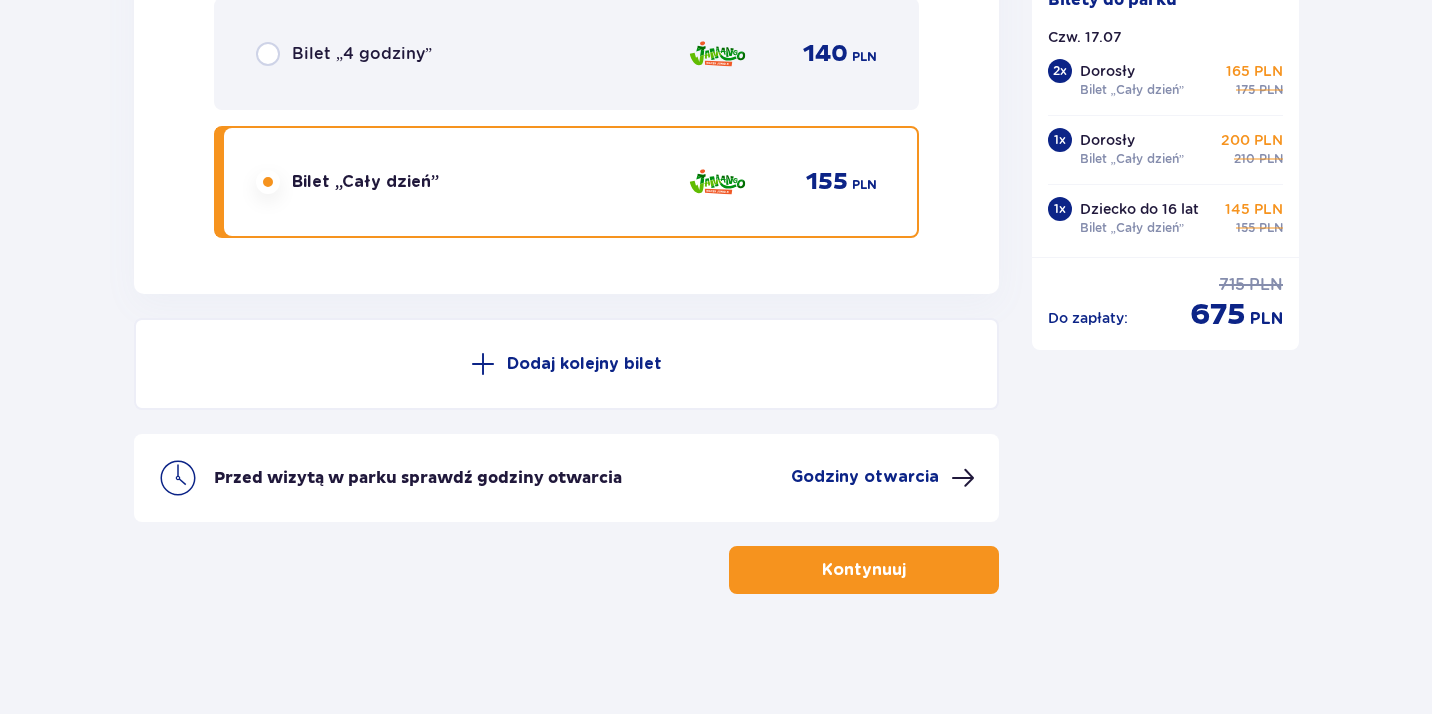click on "Godziny otwarcia" at bounding box center [865, 477] 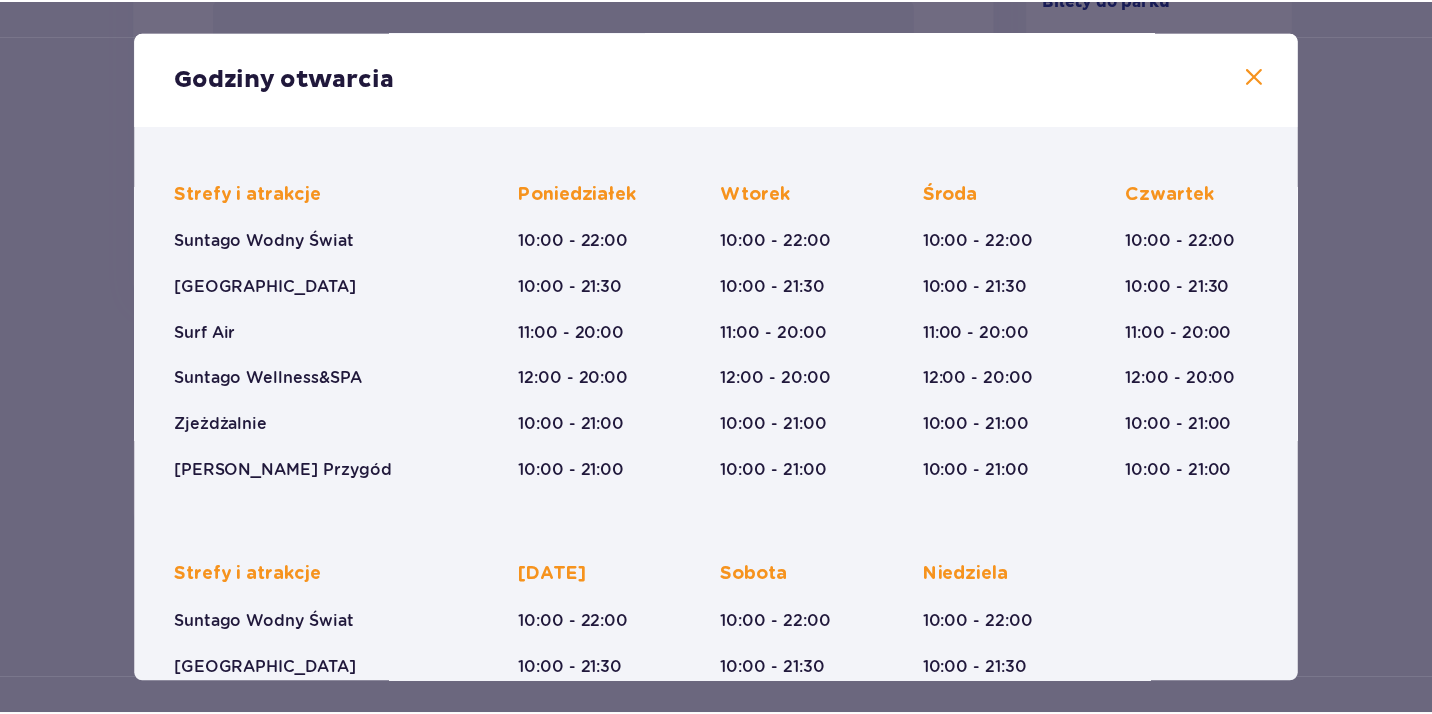 scroll, scrollTop: 0, scrollLeft: 0, axis: both 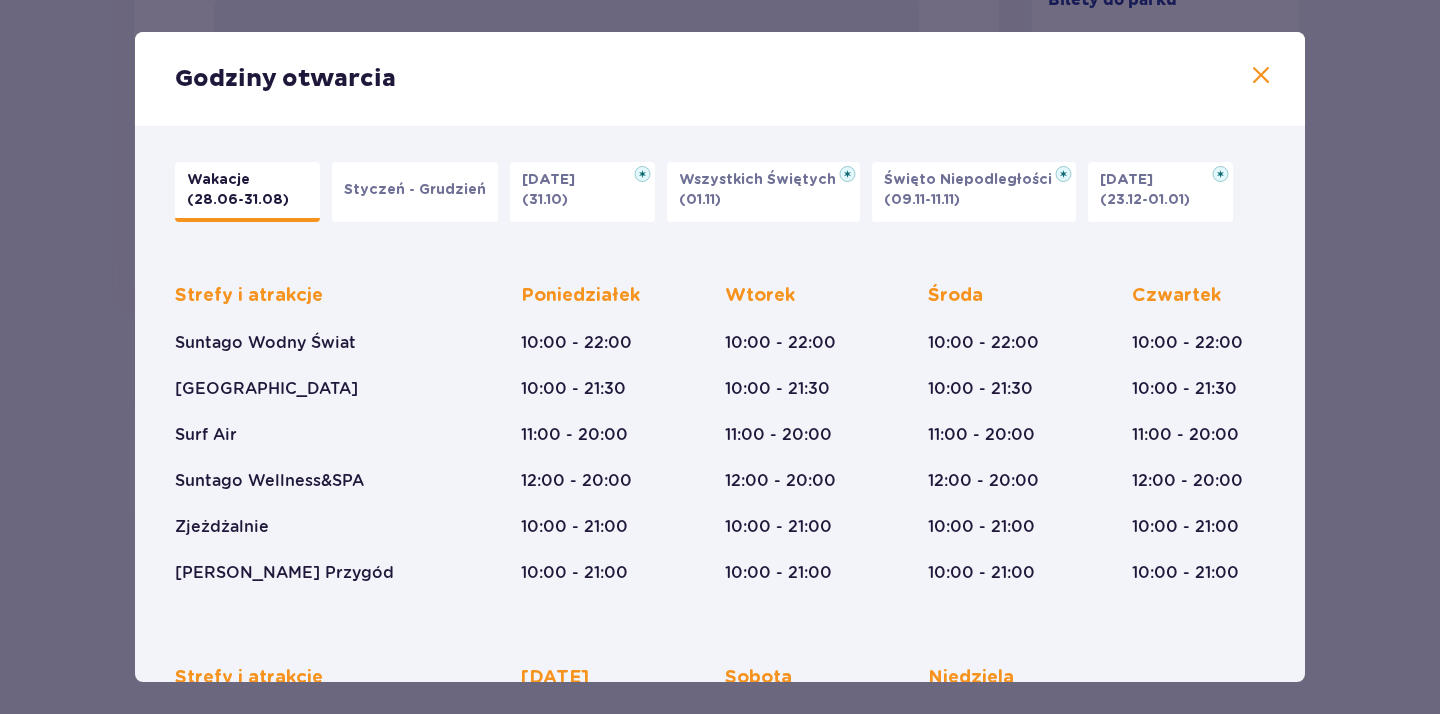 click at bounding box center [1261, 76] 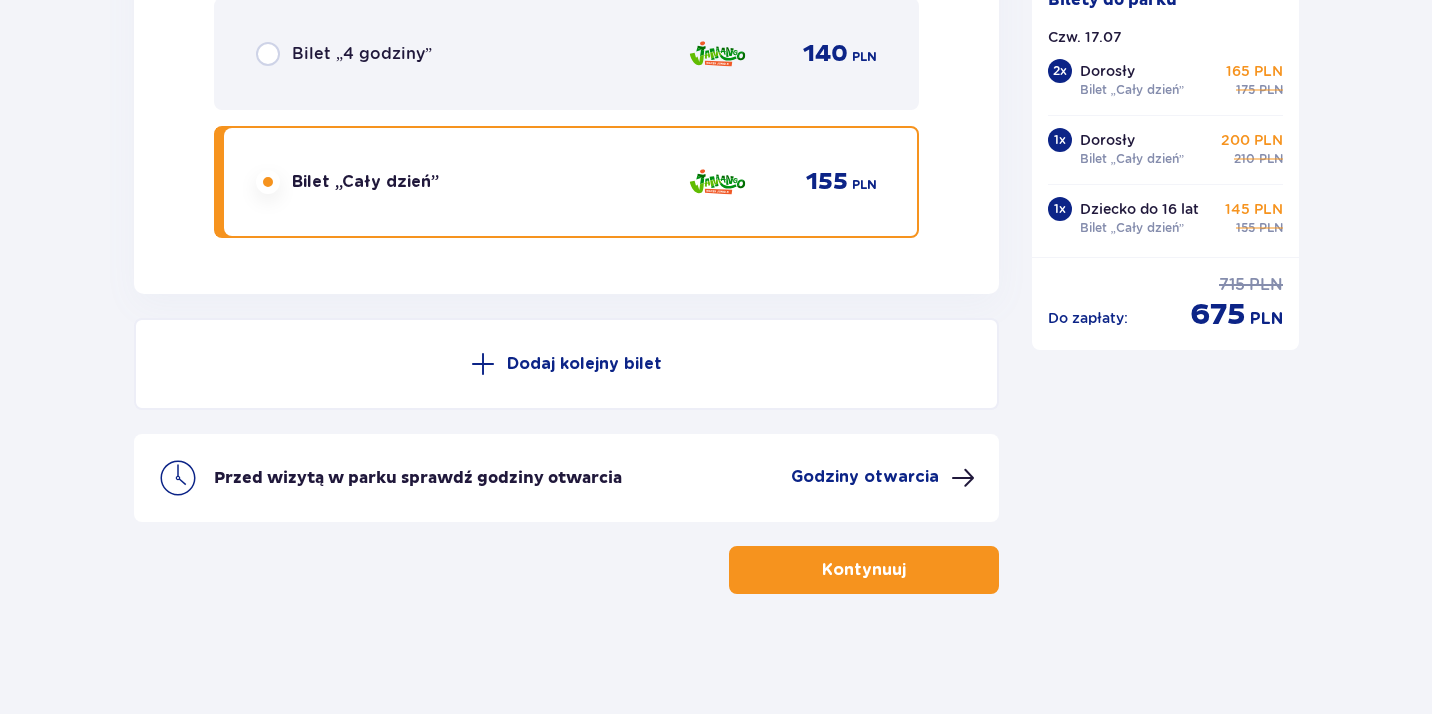 click at bounding box center (910, 570) 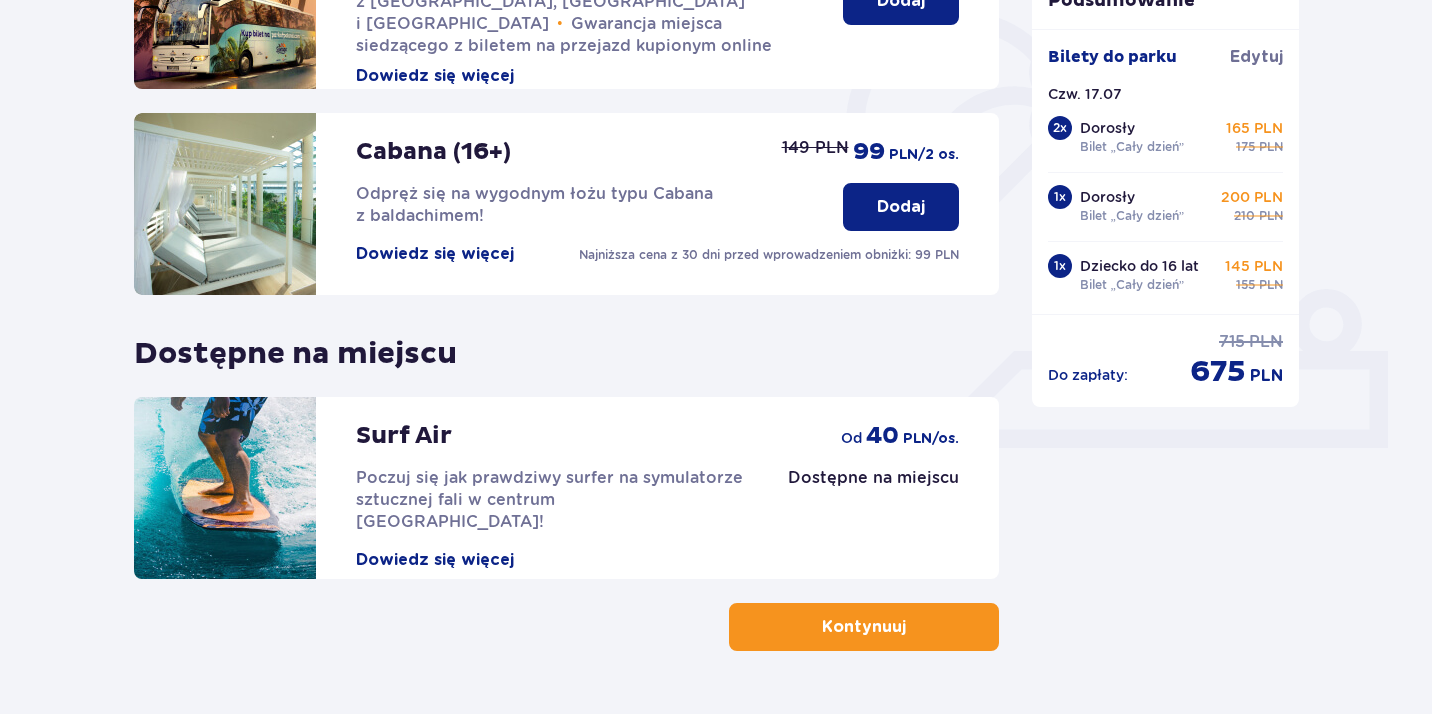 scroll, scrollTop: 642, scrollLeft: 0, axis: vertical 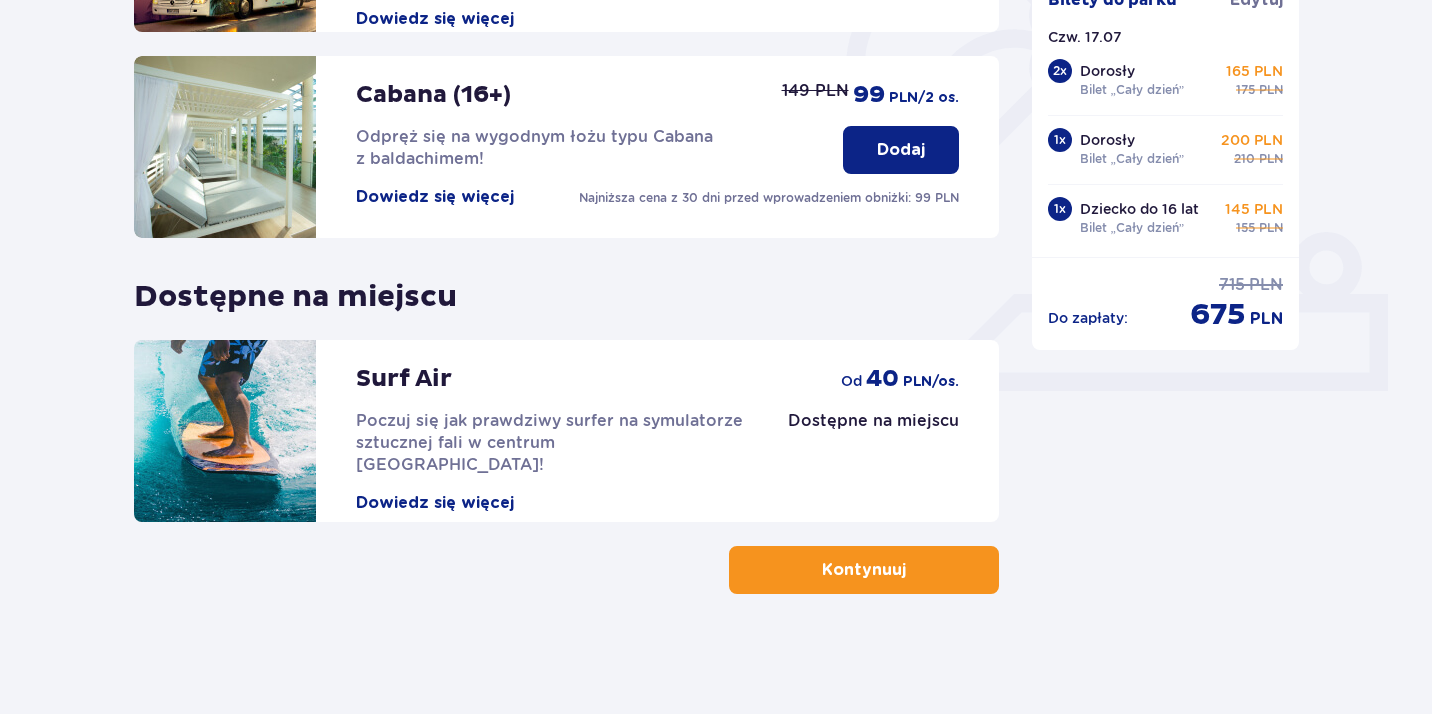 click on "Kontynuuj" at bounding box center (864, 570) 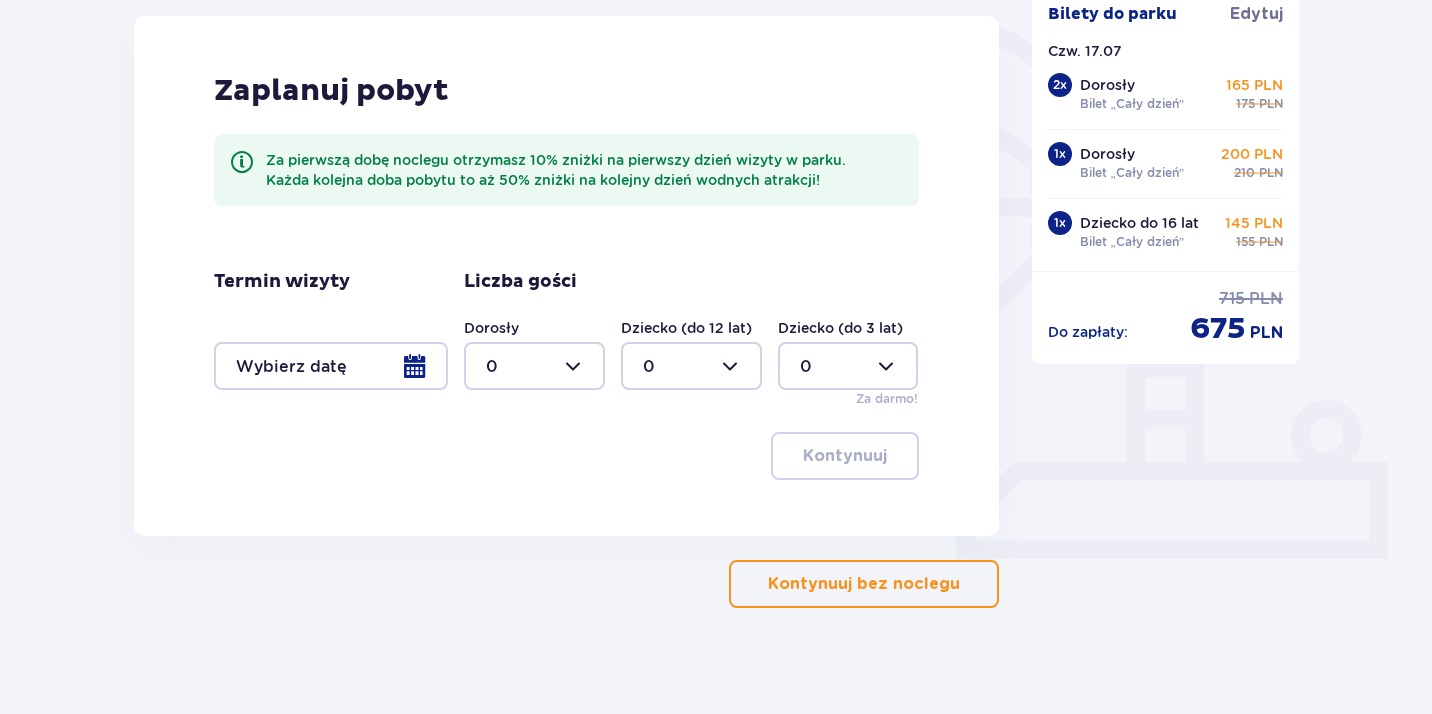 scroll, scrollTop: 488, scrollLeft: 0, axis: vertical 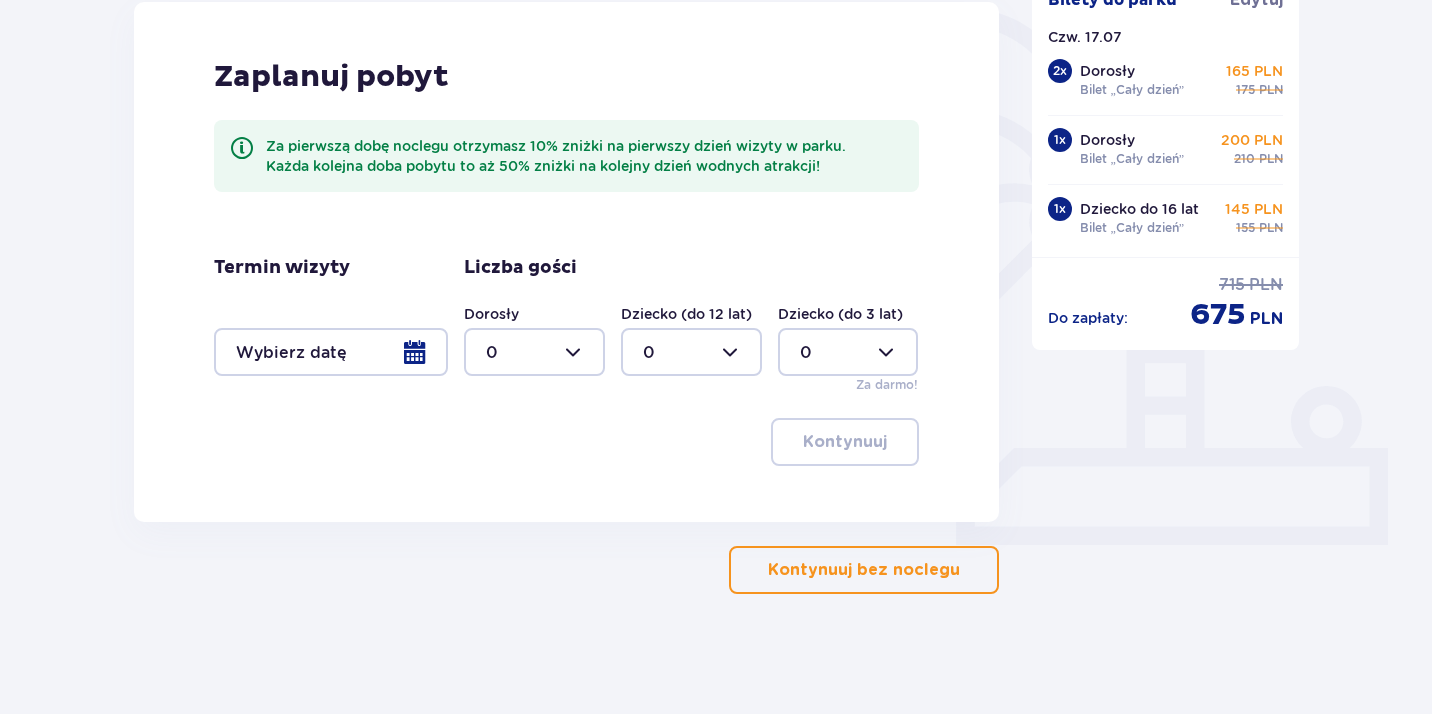click on "Kontynuuj bez noclegu" at bounding box center [864, 570] 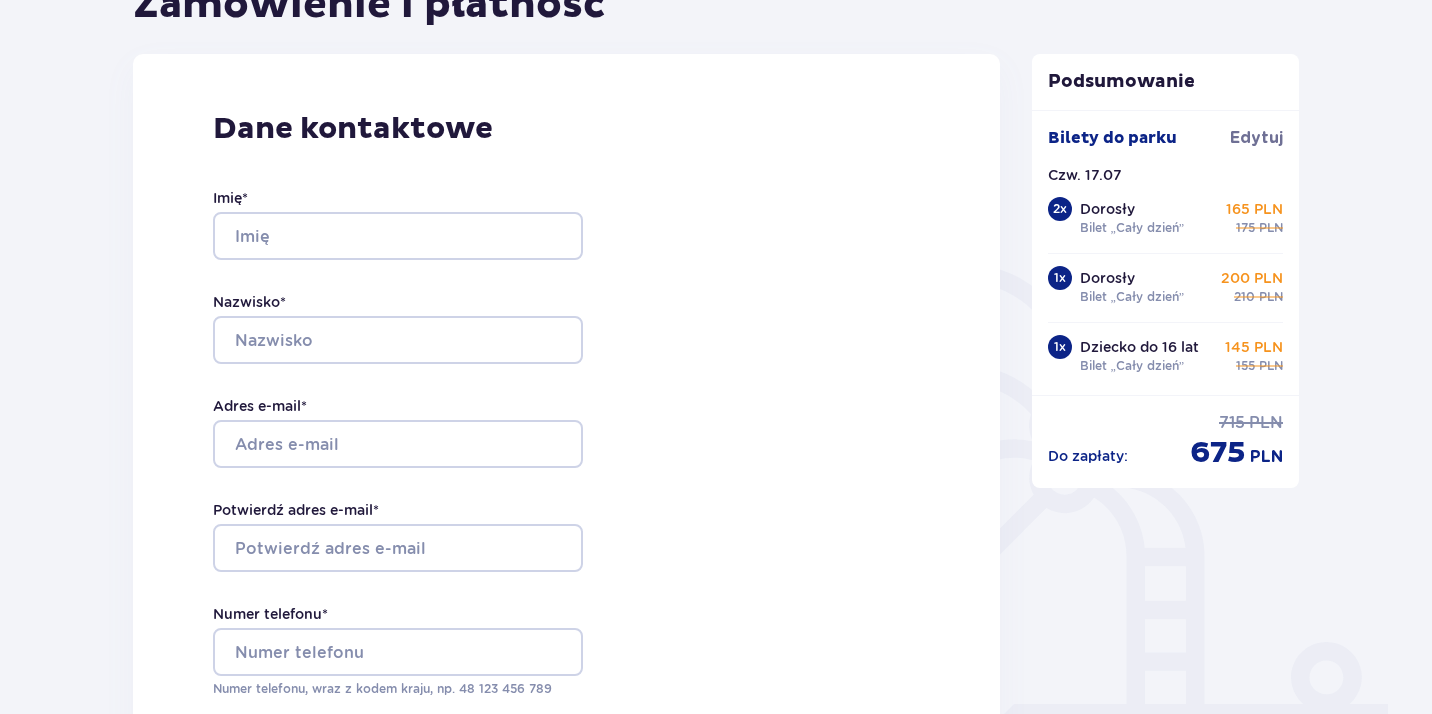 scroll, scrollTop: 212, scrollLeft: 0, axis: vertical 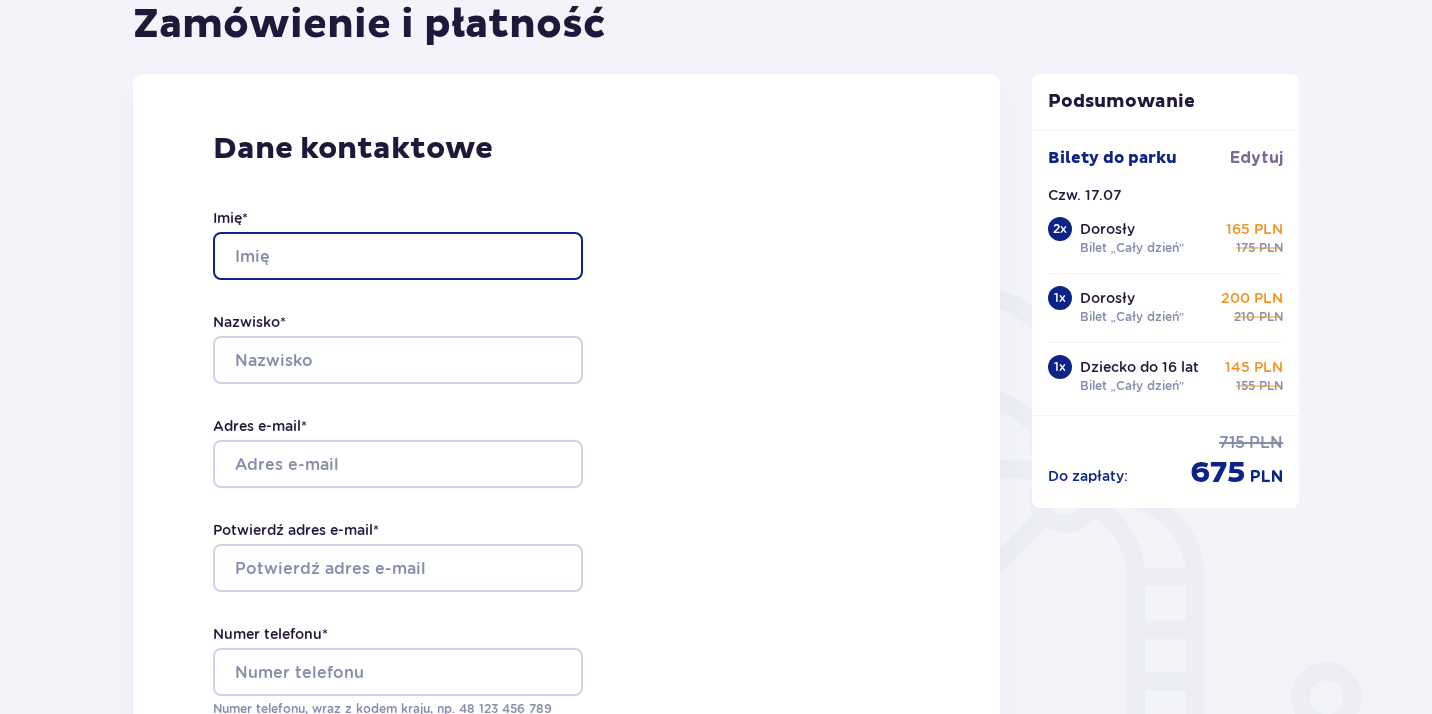 click on "Imię *" at bounding box center (398, 256) 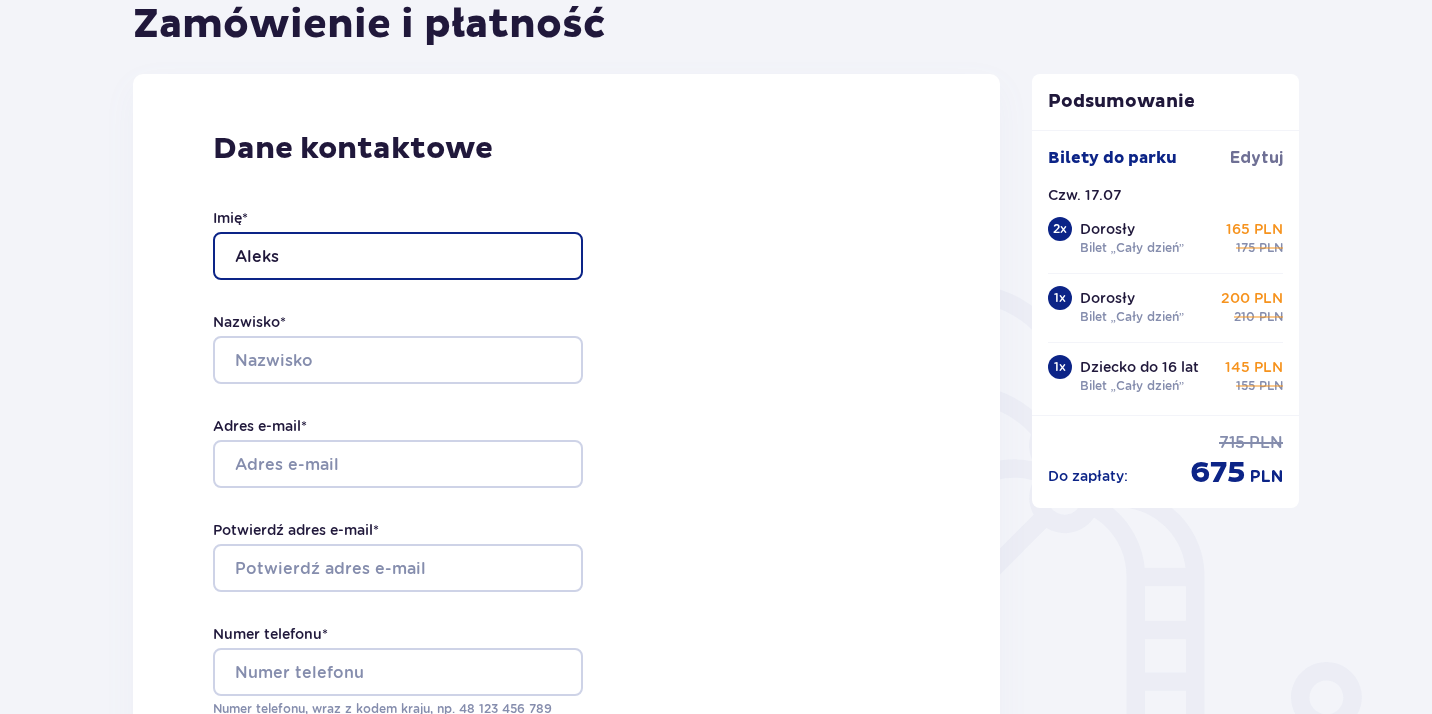 type on "Aleks" 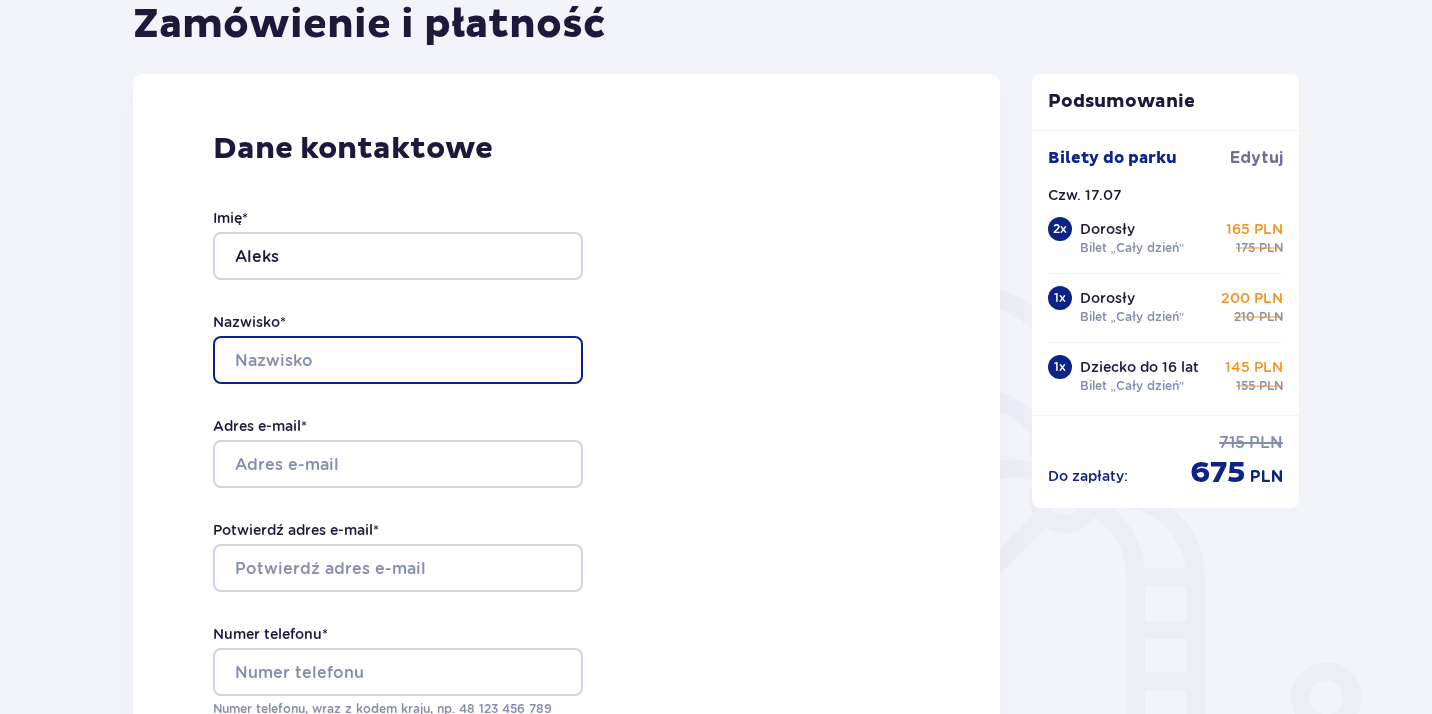 click on "Nazwisko *" at bounding box center (398, 360) 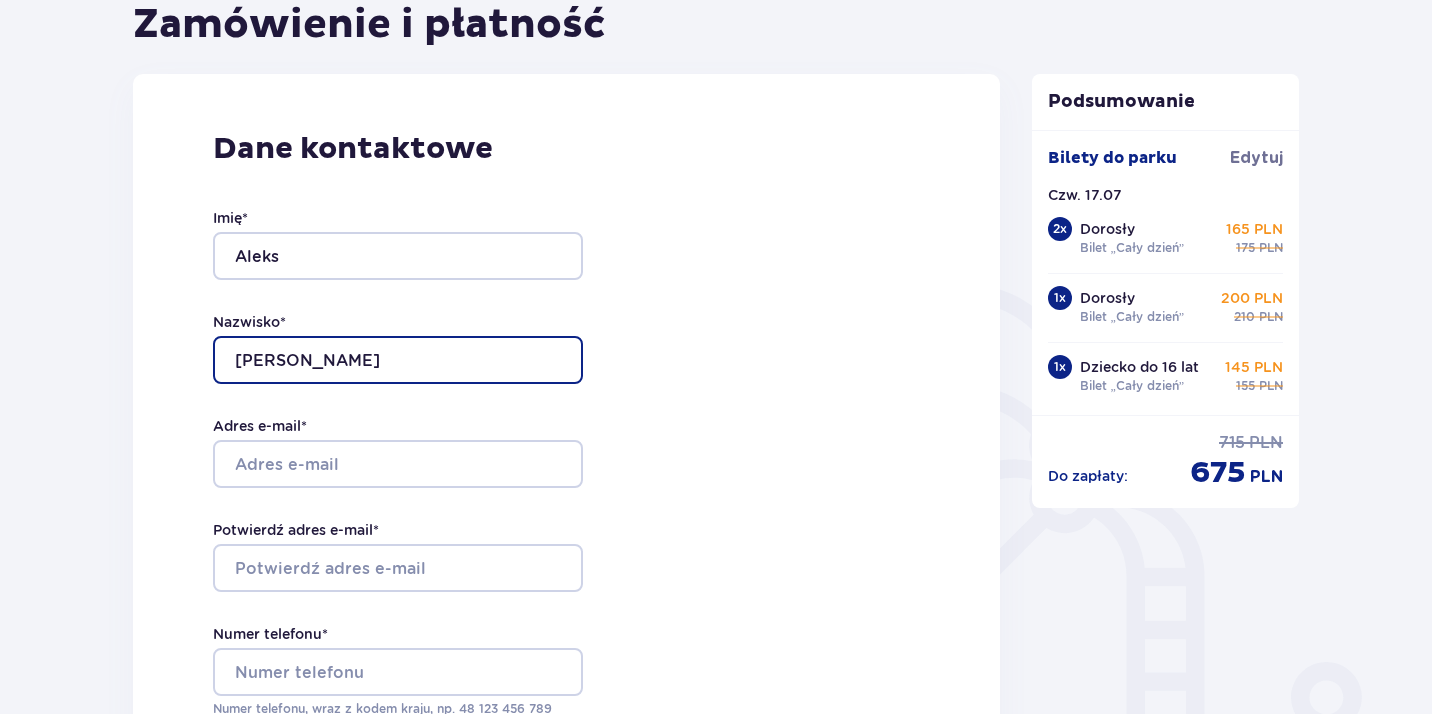 type on "Bajkowski" 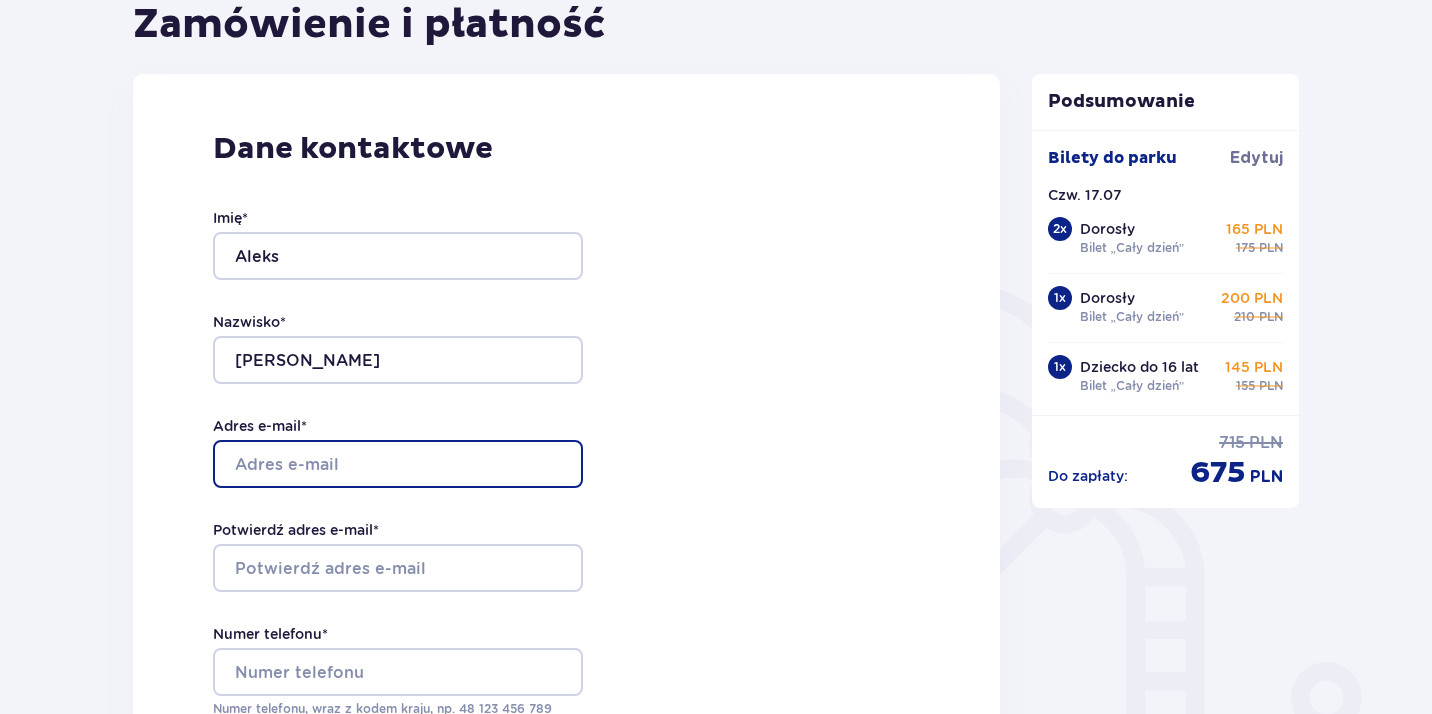 click on "Adres e-mail *" at bounding box center [398, 464] 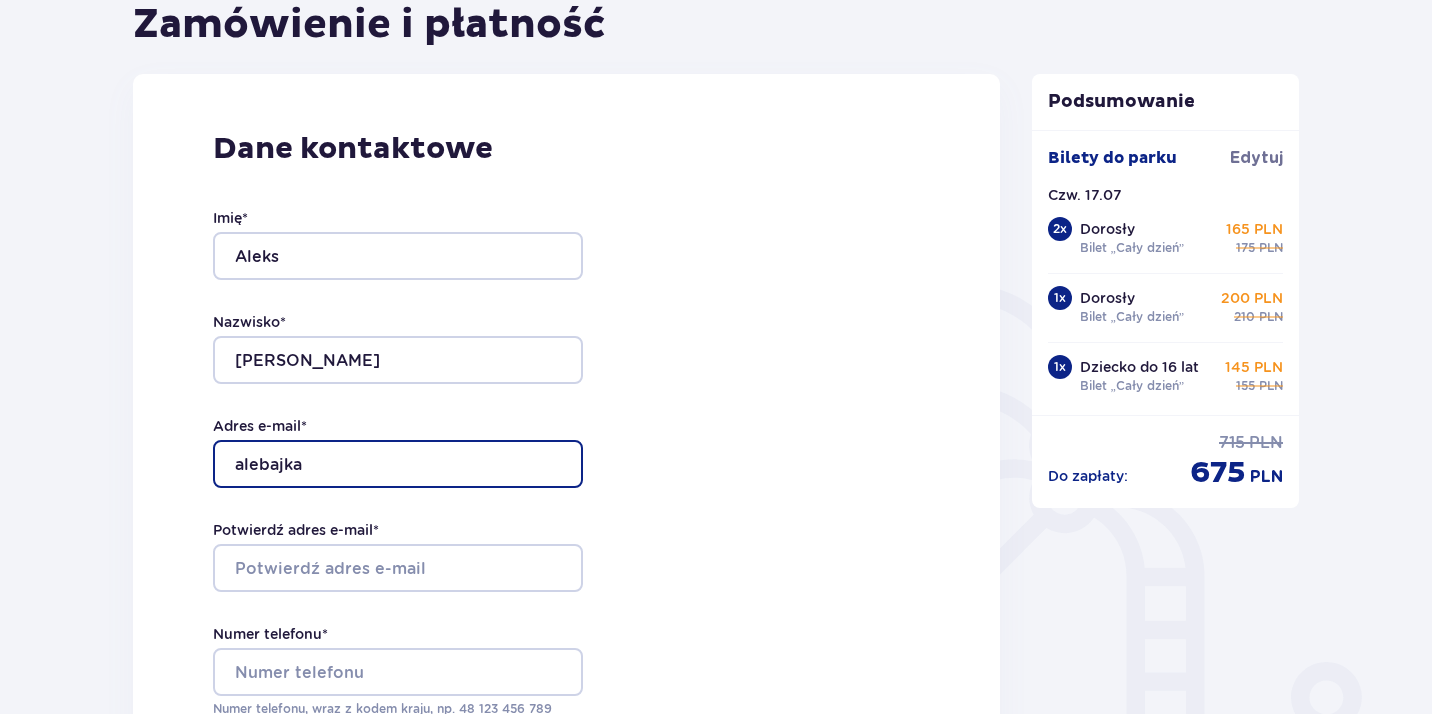 type on "alebajka07@gmail.com" 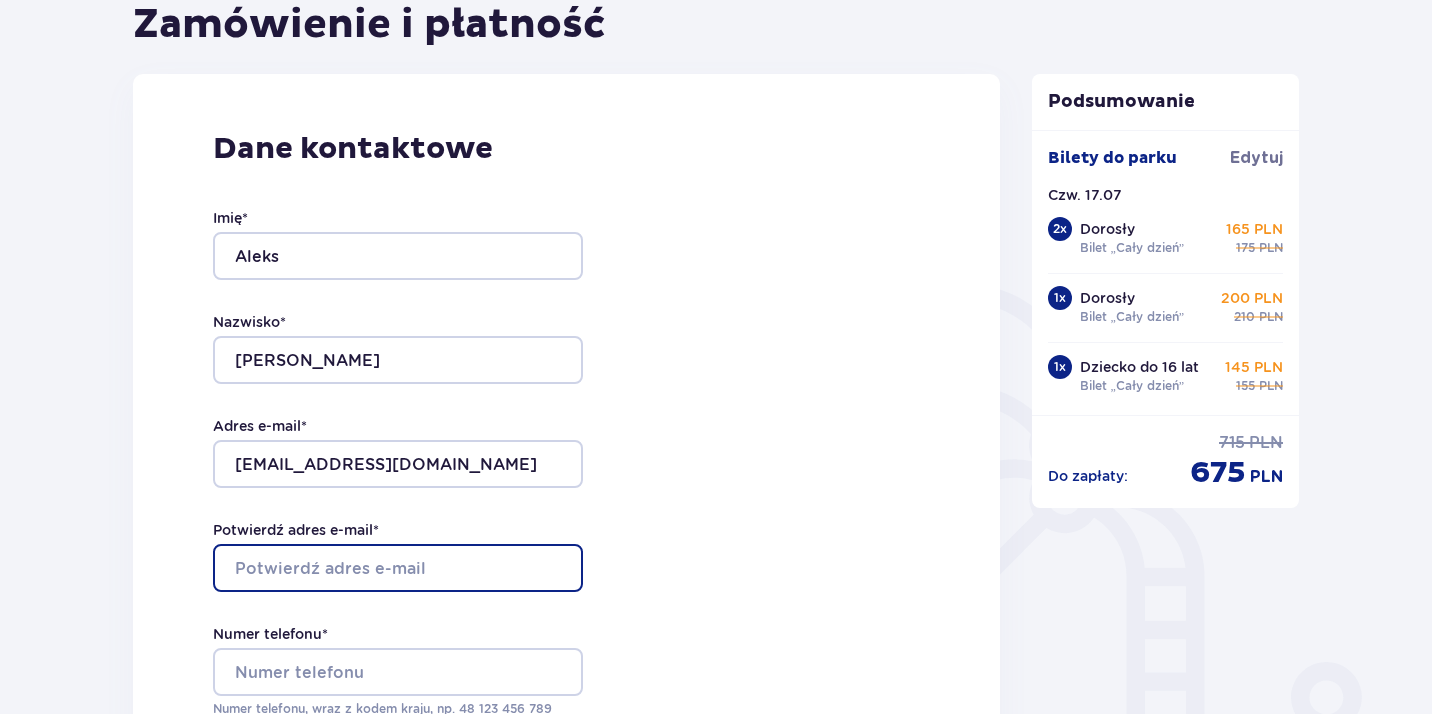 click on "Potwierdź adres e-mail *" at bounding box center [398, 568] 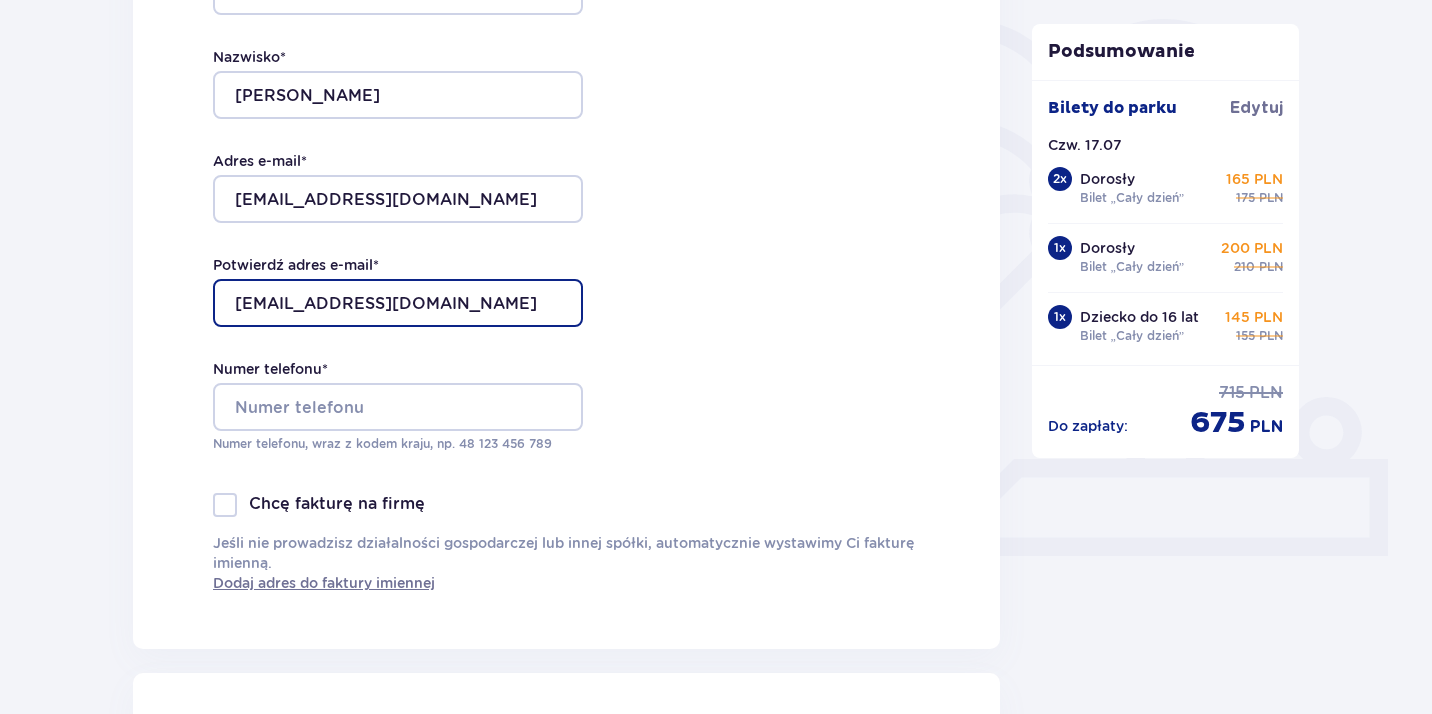 scroll, scrollTop: 478, scrollLeft: 0, axis: vertical 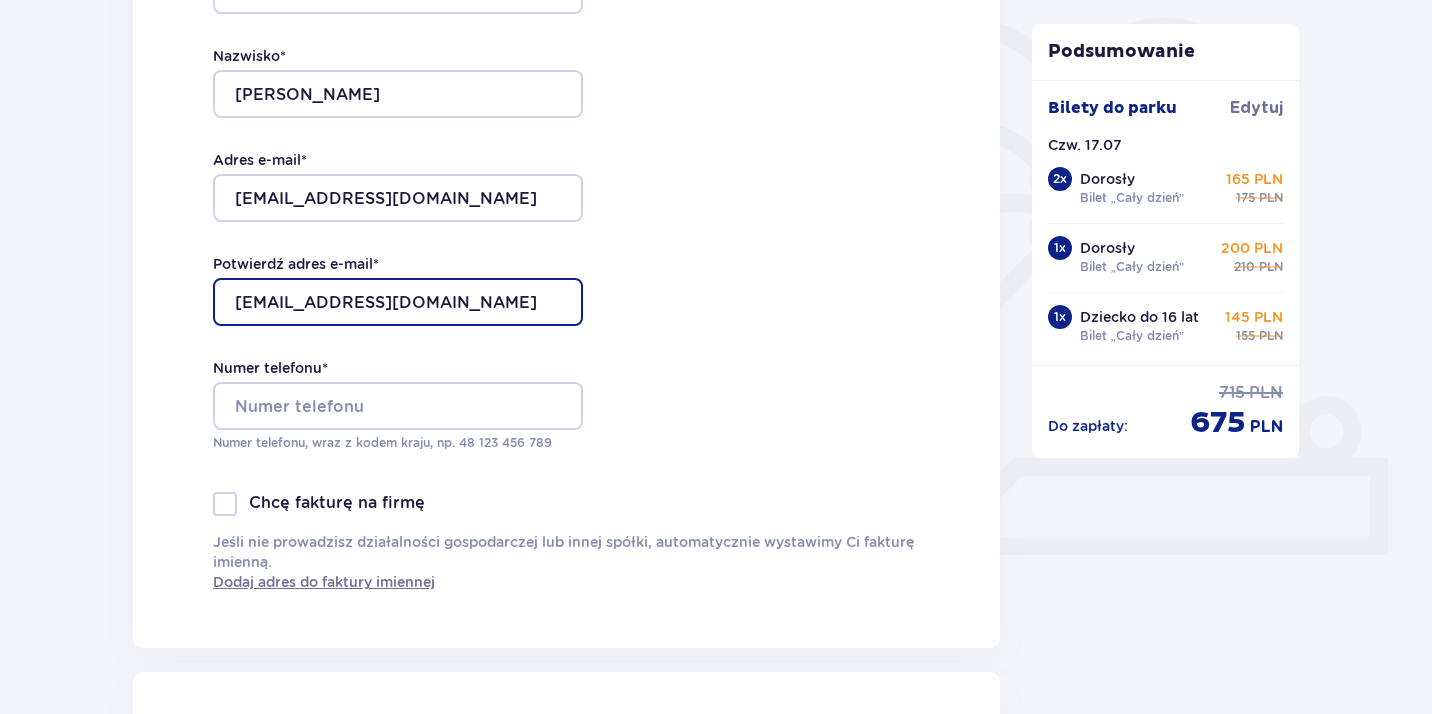 type on "alebajka07@gmail.com" 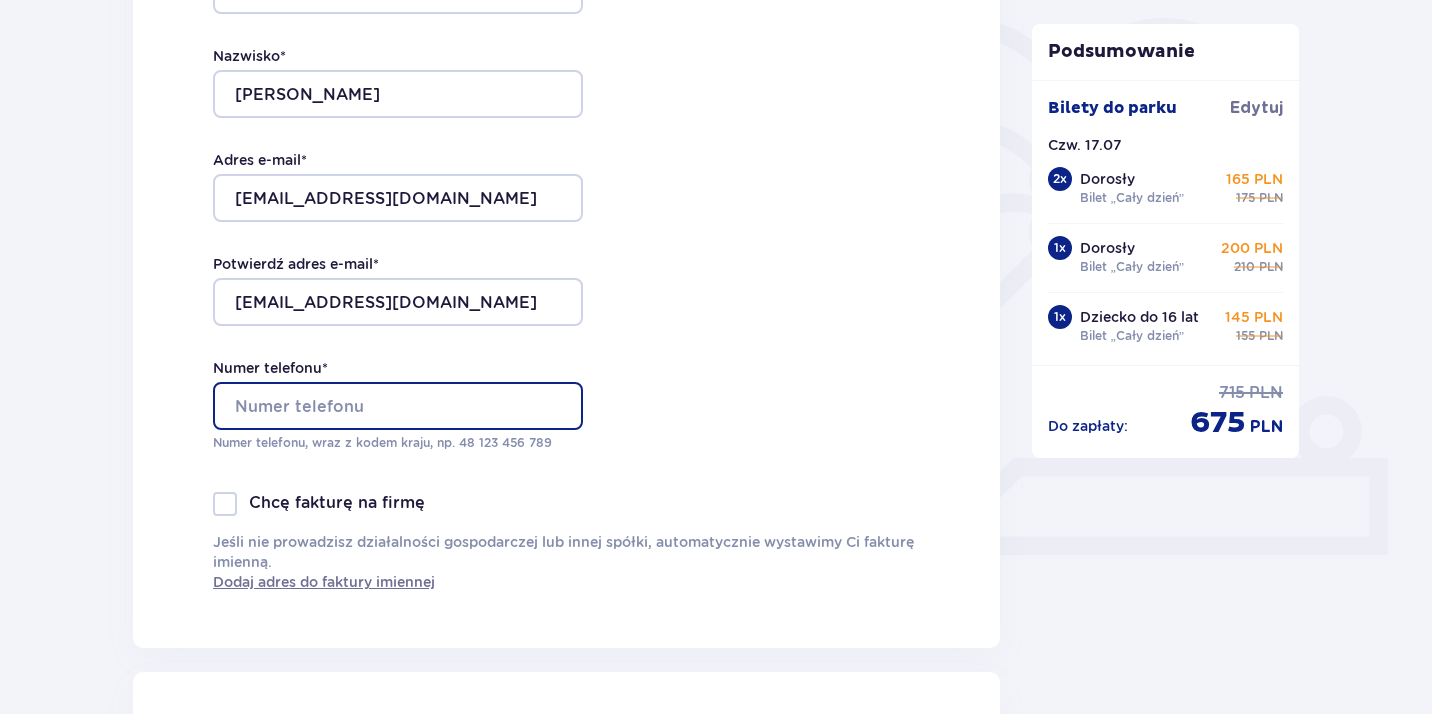 click on "Numer telefonu *" at bounding box center [398, 406] 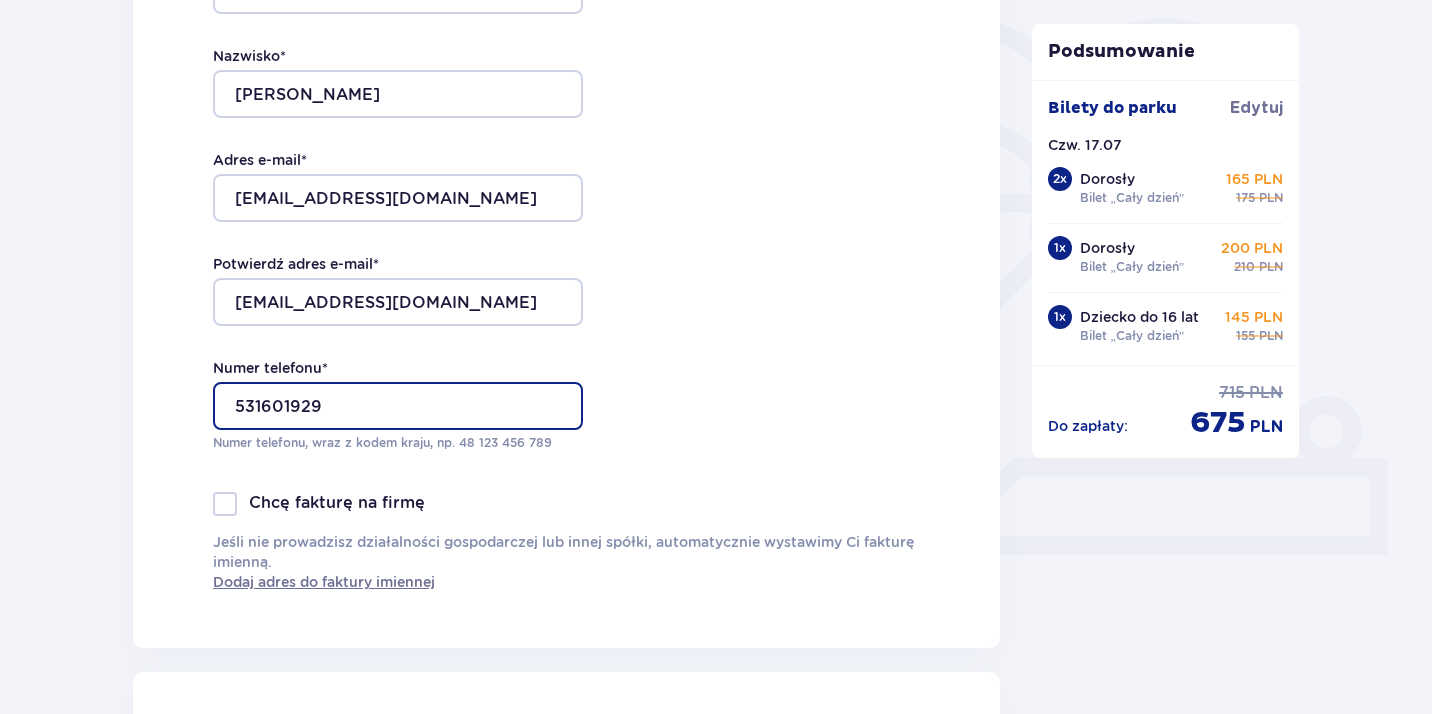 type on "531601929" 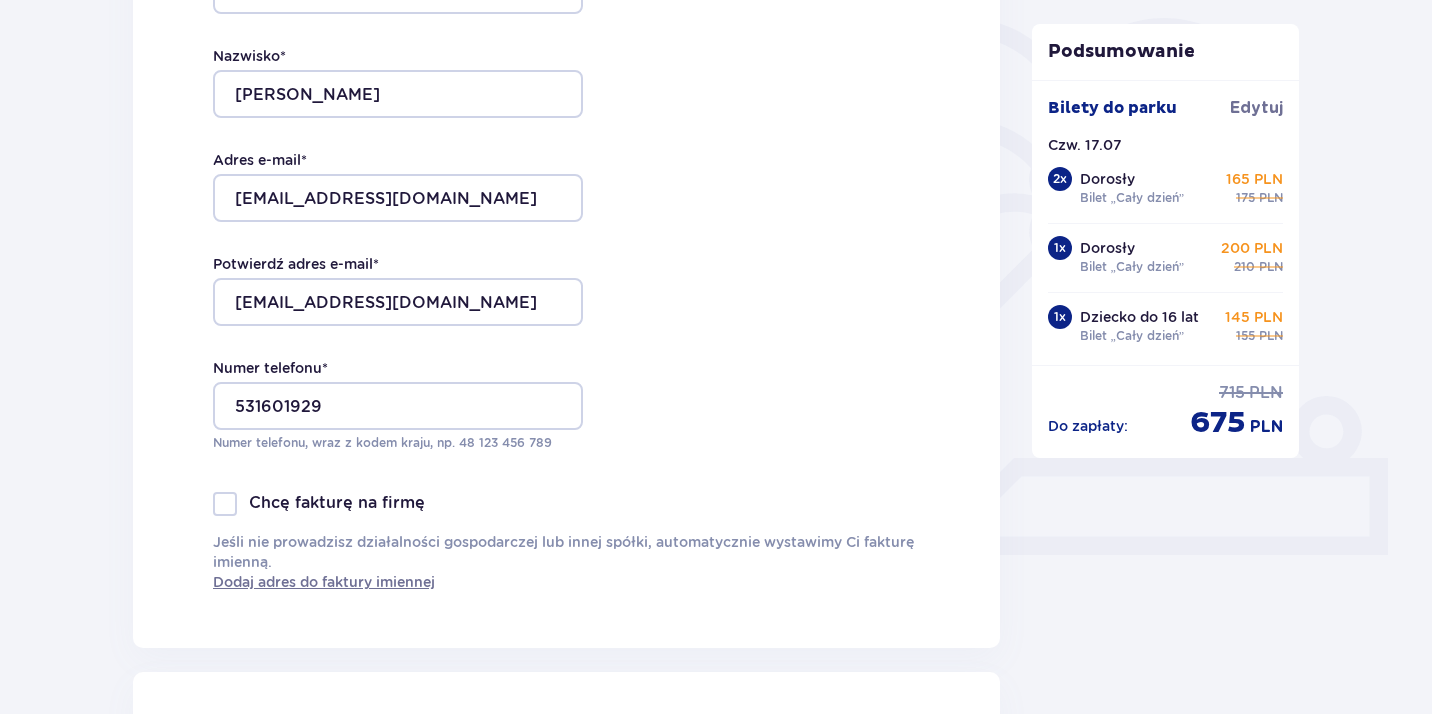 click on "Dane kontaktowe Imię * Aleks Nazwisko * Bajkowski Adres e-mail * alebajka07@gmail.com Potwierdź adres e-mail * alebajka07@gmail.com Numer telefonu * 531601929 Numer telefonu, wraz z kodem kraju, np. 48 ​123 ​456 ​789 Chcę fakturę na firmę Jeśli nie prowadzisz działalności gospodarczej lub innej spółki, automatycznie wystawimy Ci fakturę imienną. Dodaj adres do faktury imiennej" at bounding box center (566, 228) 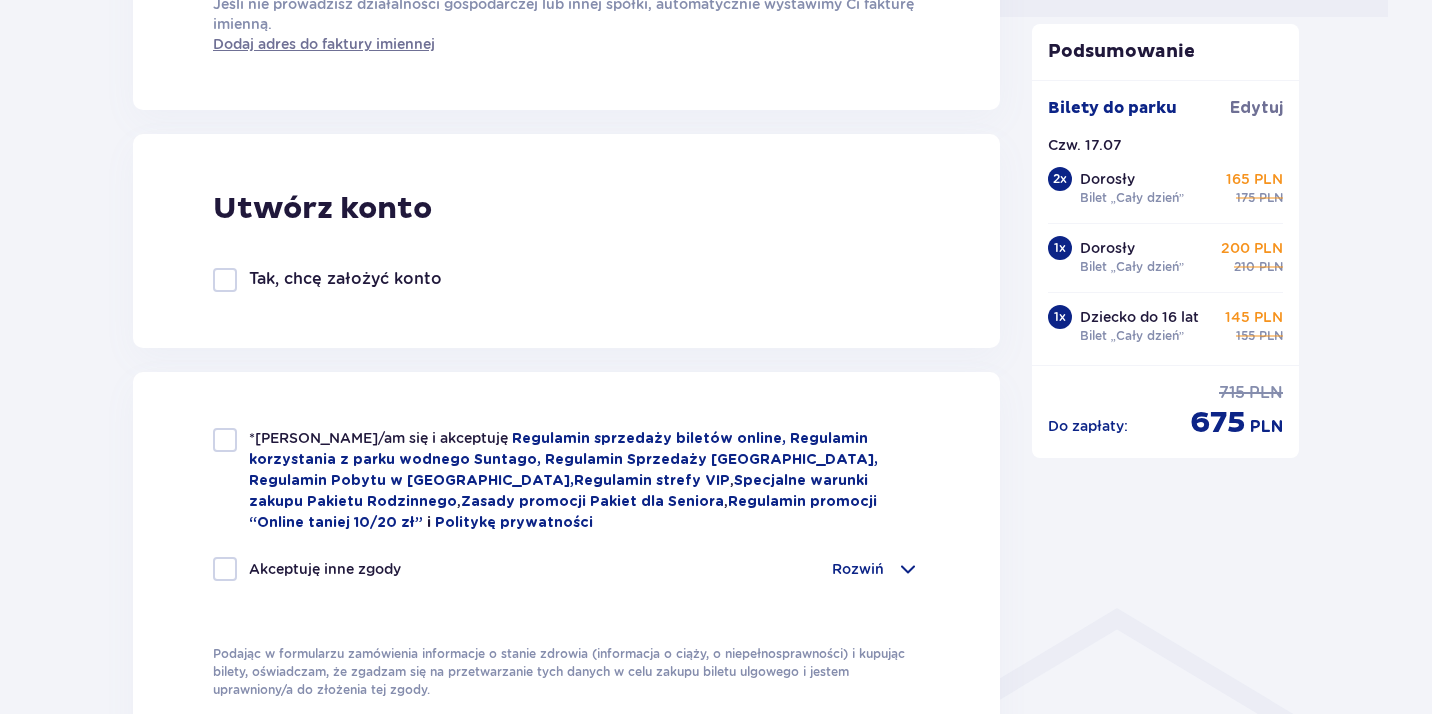 scroll, scrollTop: 1055, scrollLeft: 0, axis: vertical 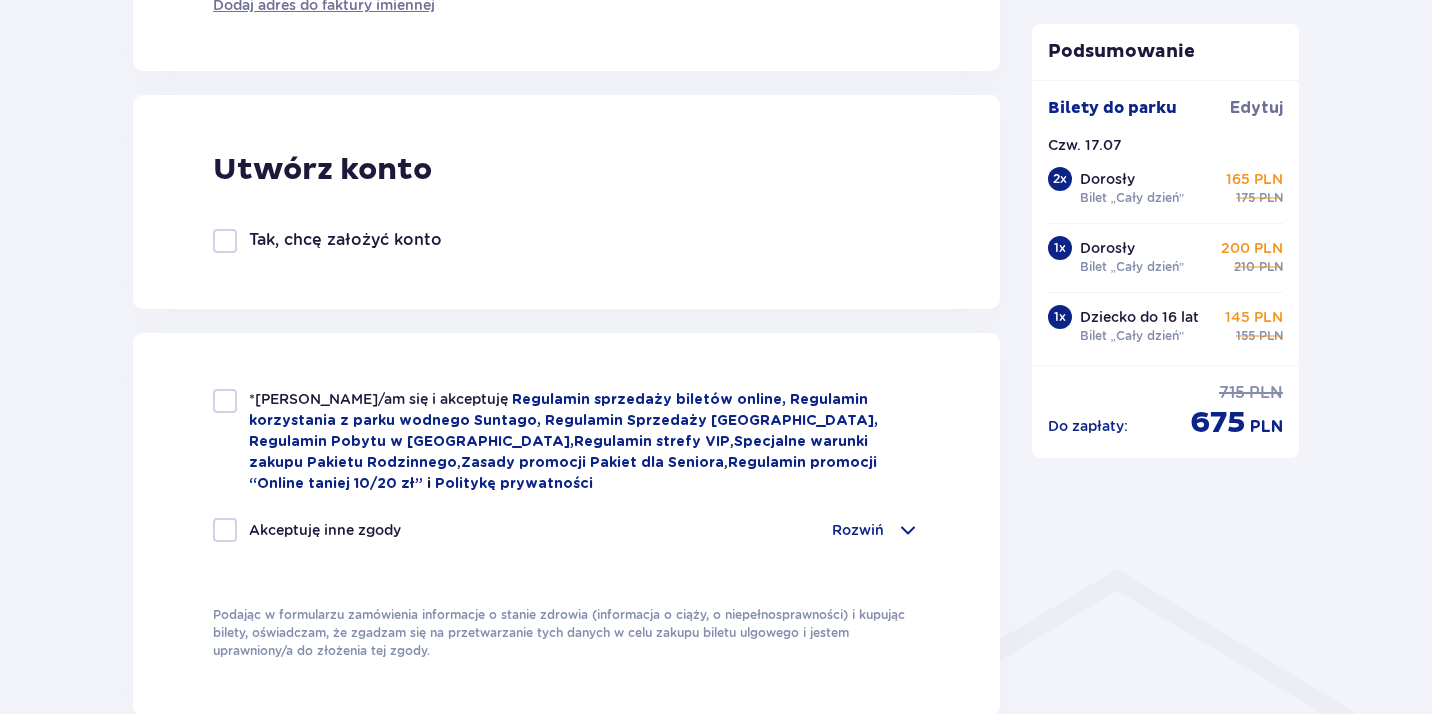 click at bounding box center [225, 241] 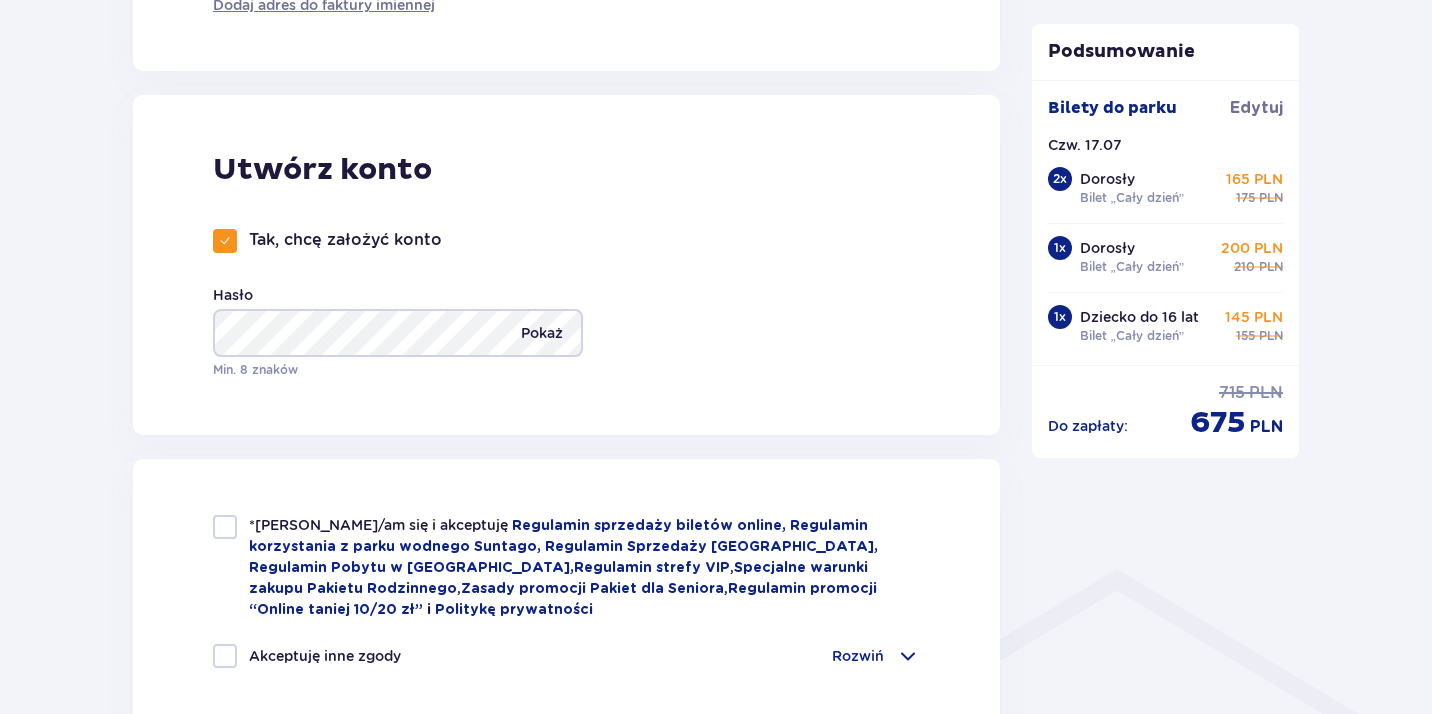 click on "Pokaż" at bounding box center (542, 333) 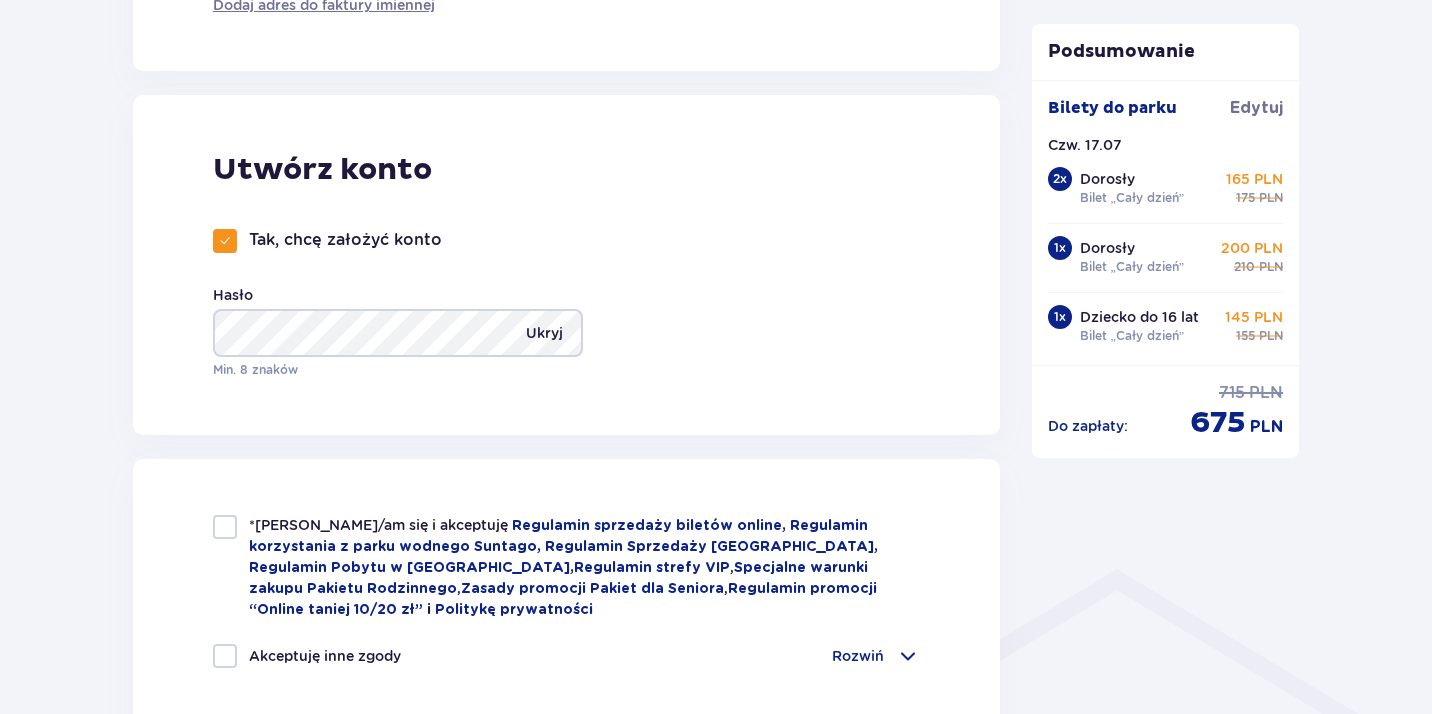 click on "Ukryj" at bounding box center [544, 333] 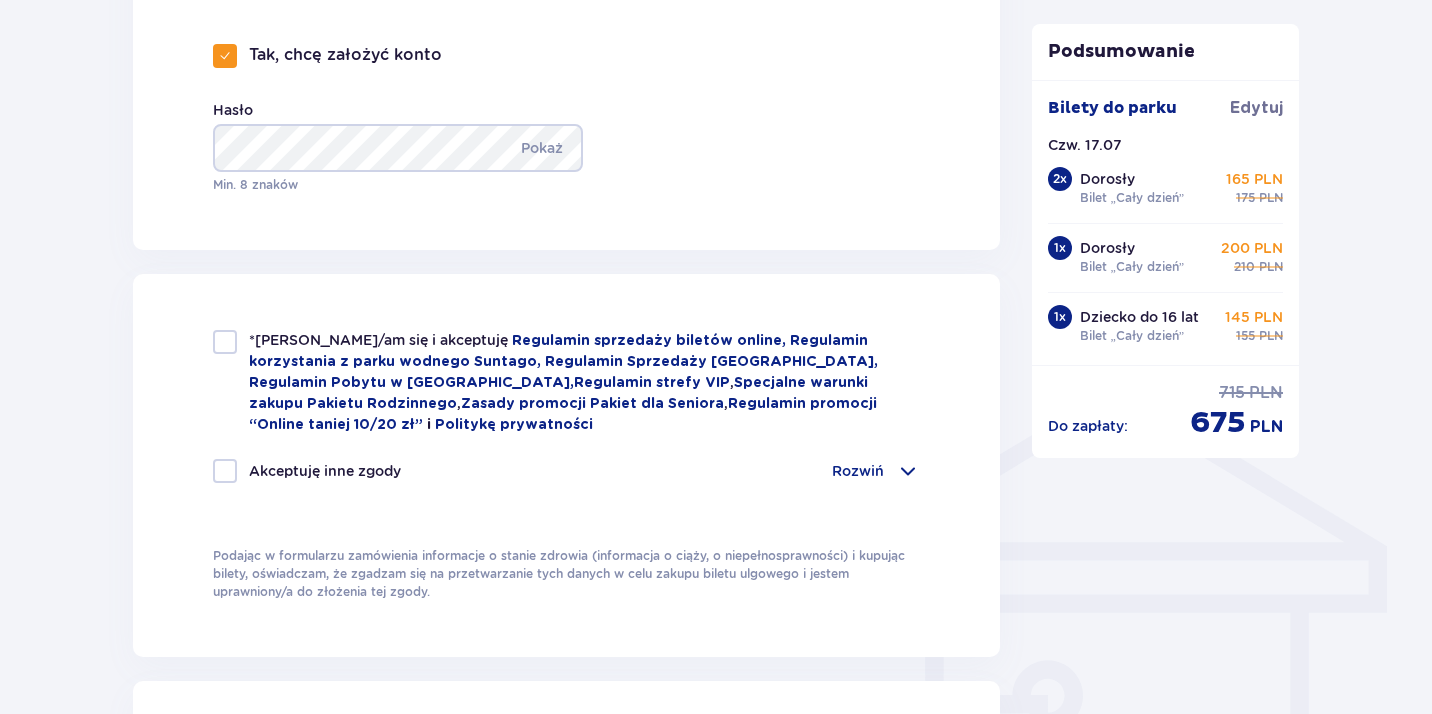 scroll, scrollTop: 1251, scrollLeft: 0, axis: vertical 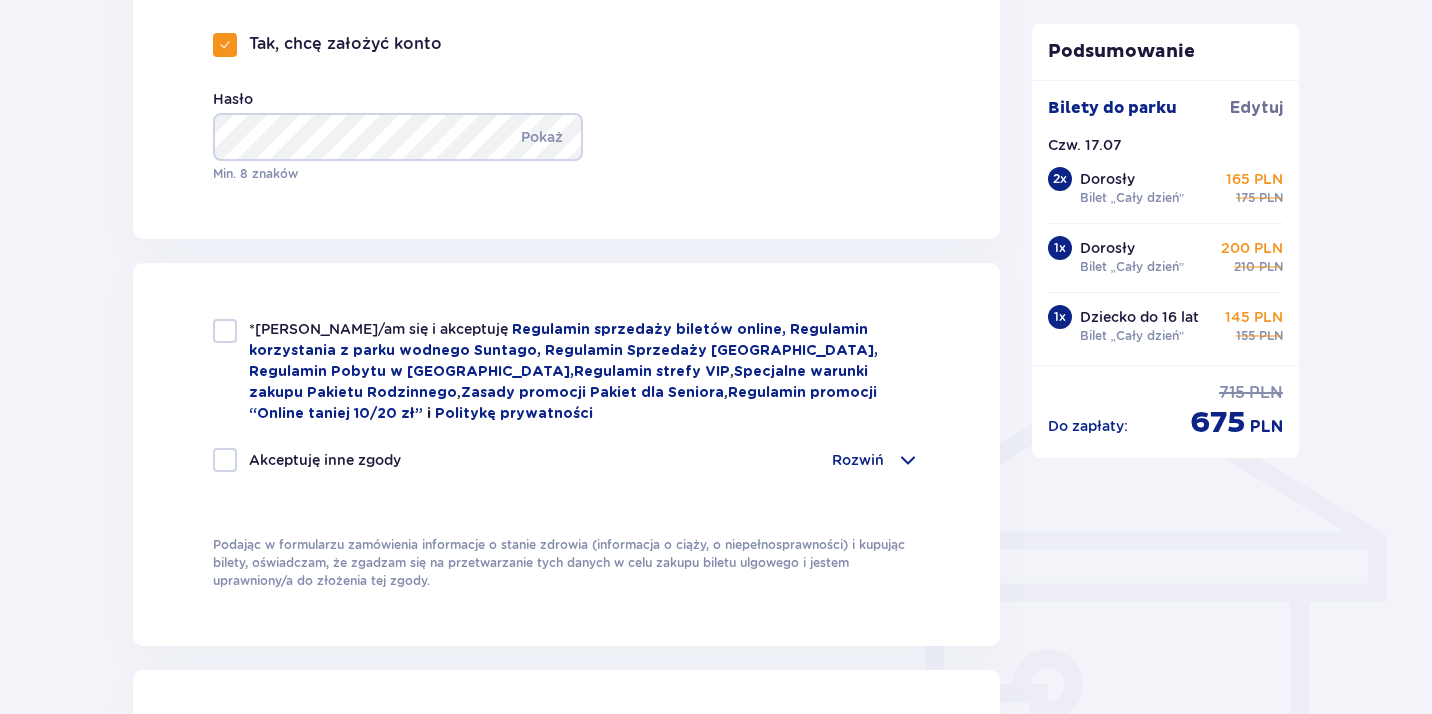 click at bounding box center [225, 331] 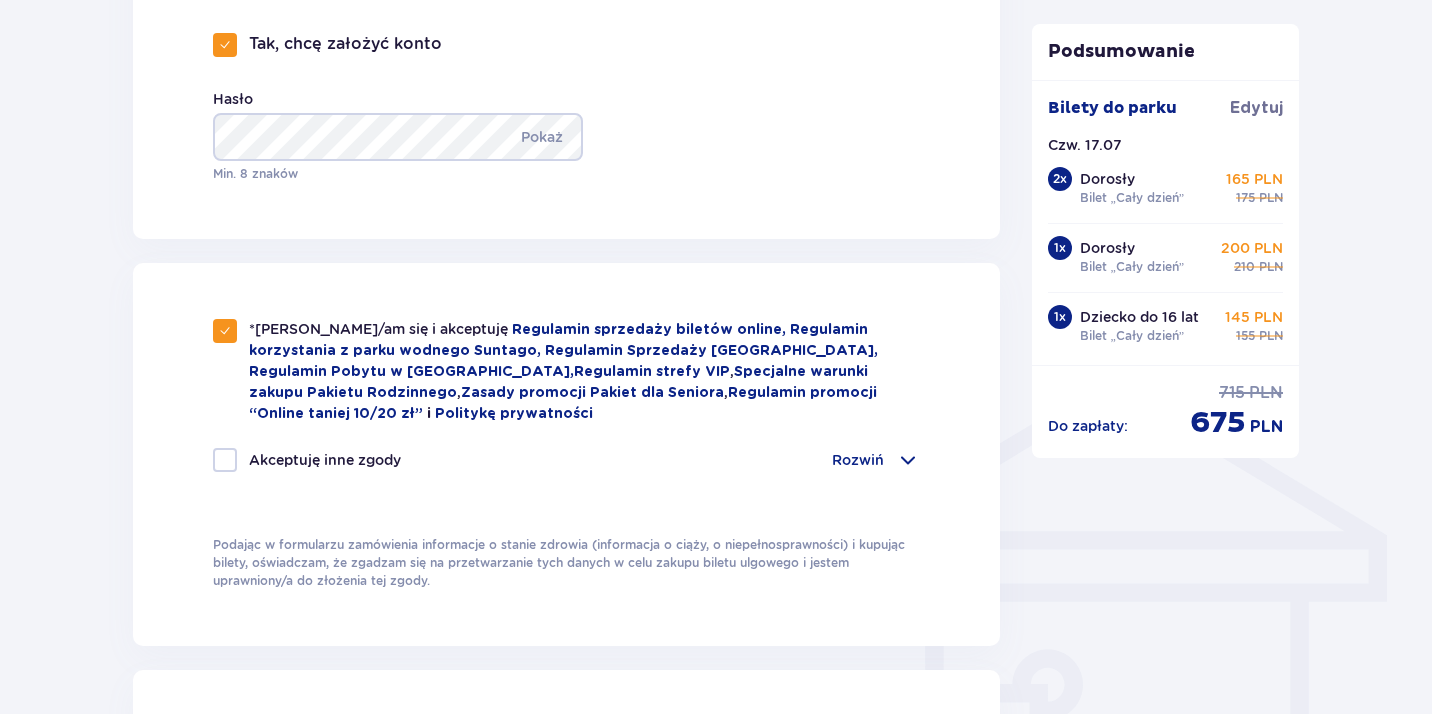 click on "Akceptuję inne zgody" at bounding box center [307, 460] 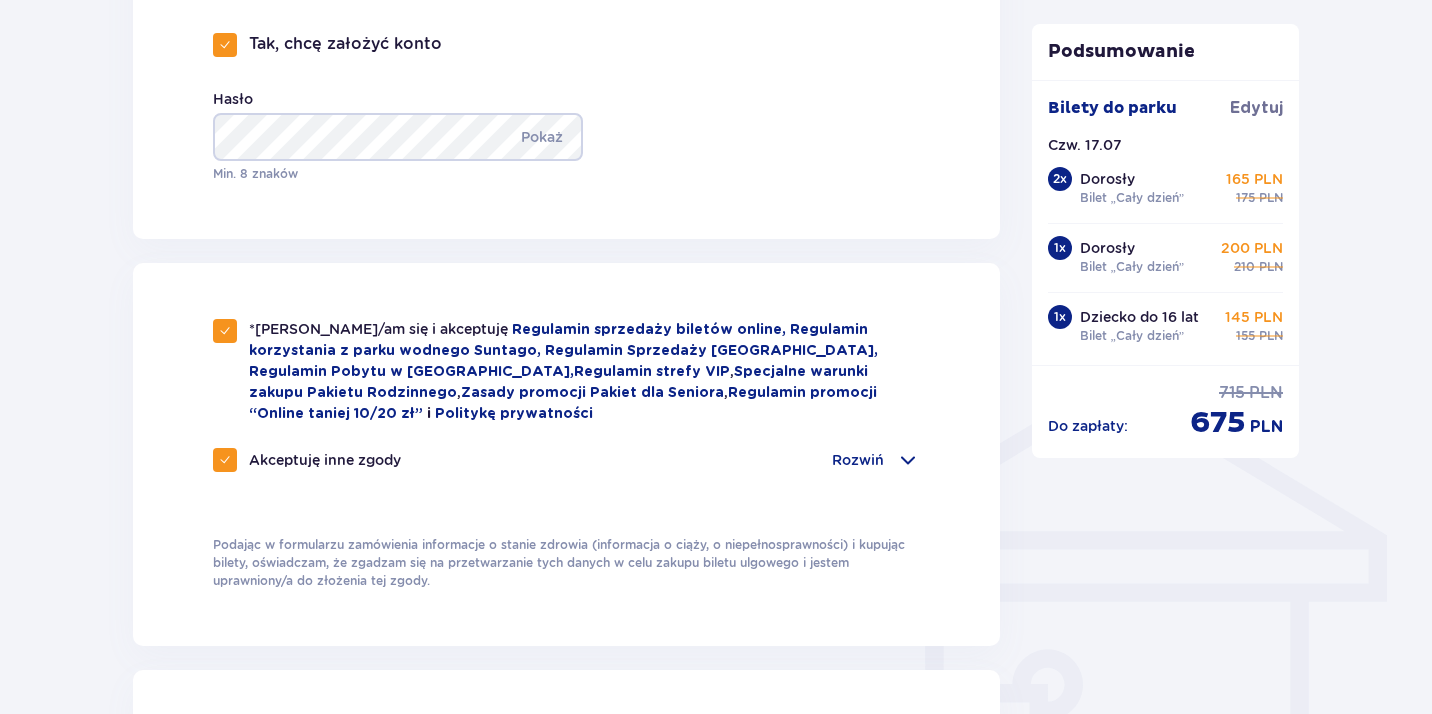 click on "*Zapoznałem/am się i akceptuję   Regulamin sprzedaży biletów online,   Regulamin korzystania z parku wodnego Suntago,   Regulamin Sprzedaży Suntago Village,   Regulamin Pobytu w Suntago Village ,  Regulamin strefy VIP ,  Specjalne warunki zakupu Pakietu Rodzinnego ,  Zasady promocji Pakiet dla Seniora ,  Regulamin promocji “Online taniej 10/20 zł”   i   Politykę prywatności Akceptuję inne zgody Rozwiń Chcę otrzymywać od Global Parks Poland Sp. z o.o. z siedzibą przy ul. Fosa 41/11, 02-768 Warszawa, informacje o ofertach tej Spółki drogą elektroniczną, dlatego w tym celu zgadzam się na przetwarzanie przez tę Spółkę moich danych osobowych Chcę otrzymywać od Global Parks Poland Sp. z o.o., informacje o ofertach tej Spółki drogą telefoniczną, dlatego w tym celu zgadzam się na przetwarzanie przez tę Spółkę moich danych osobowych" at bounding box center (566, 407) 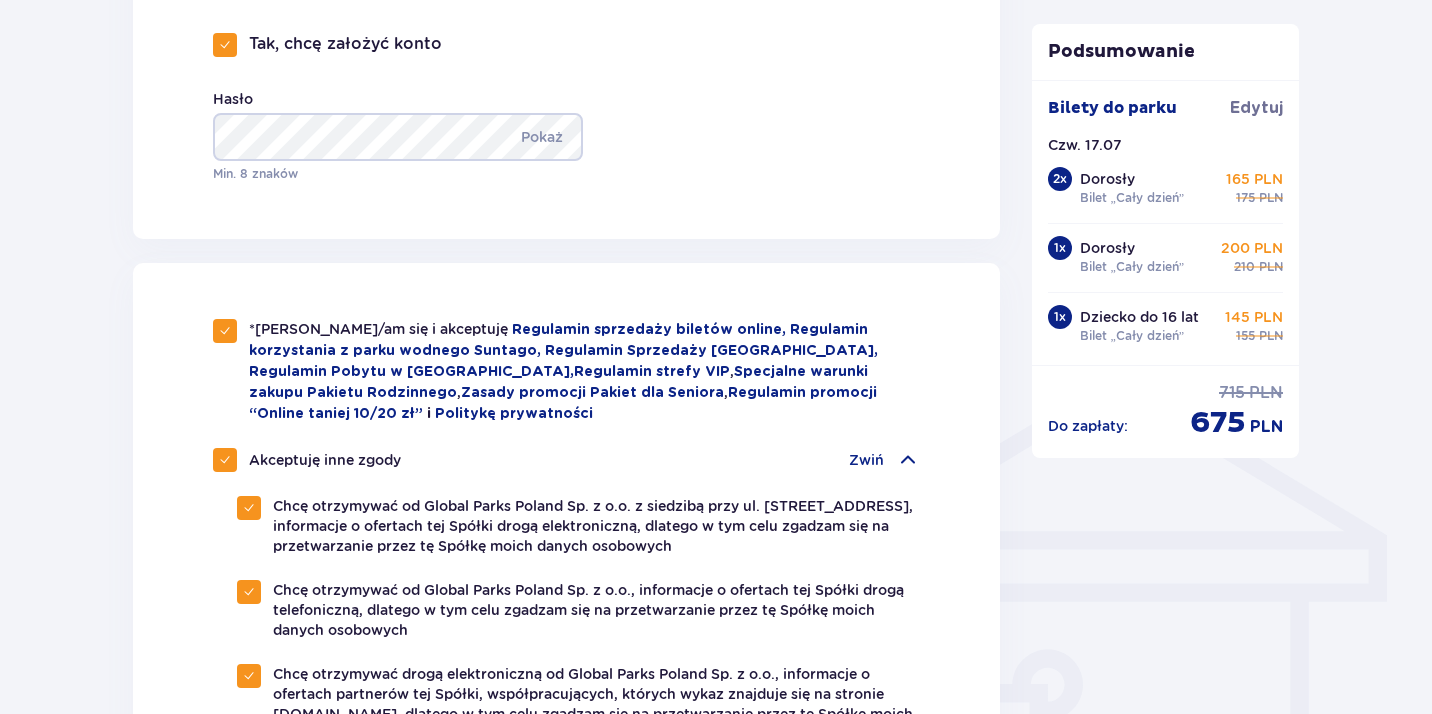 click on "Zwiń" at bounding box center [866, 460] 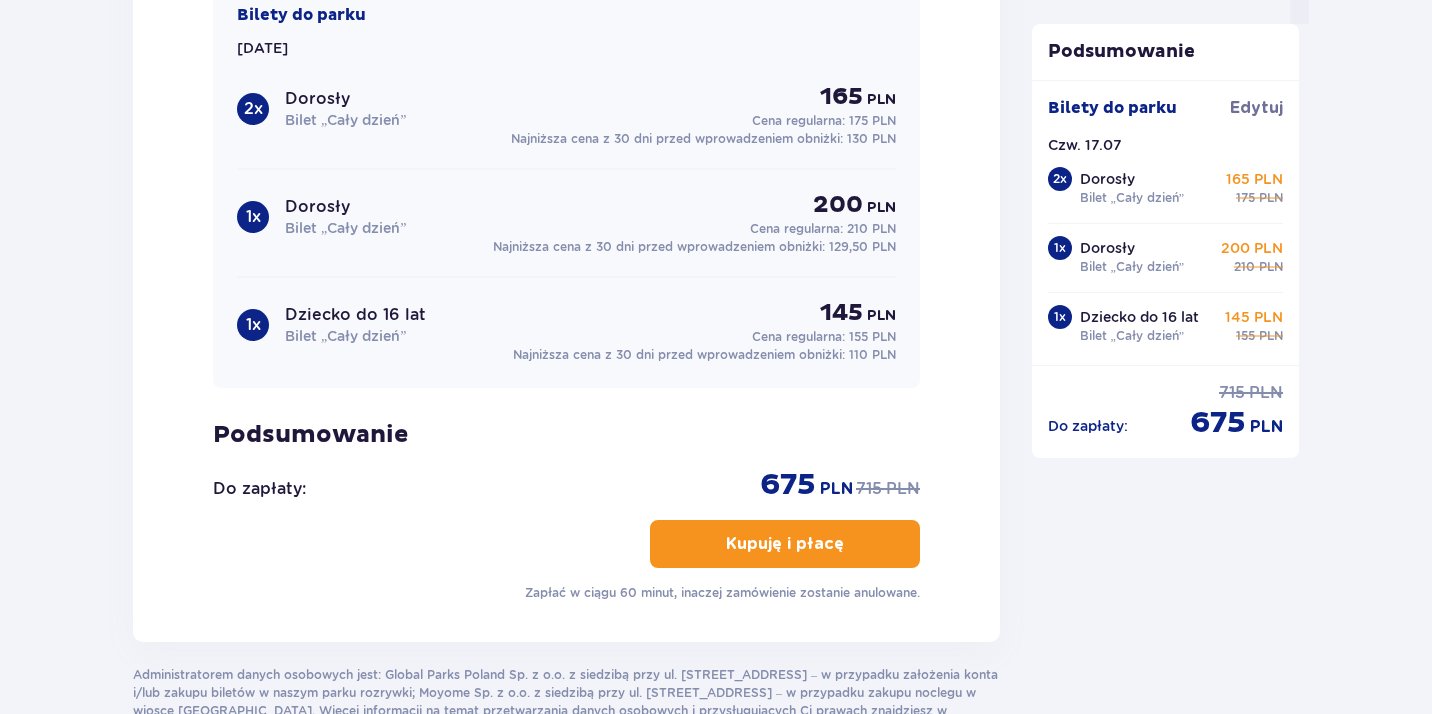 scroll, scrollTop: 2145, scrollLeft: 0, axis: vertical 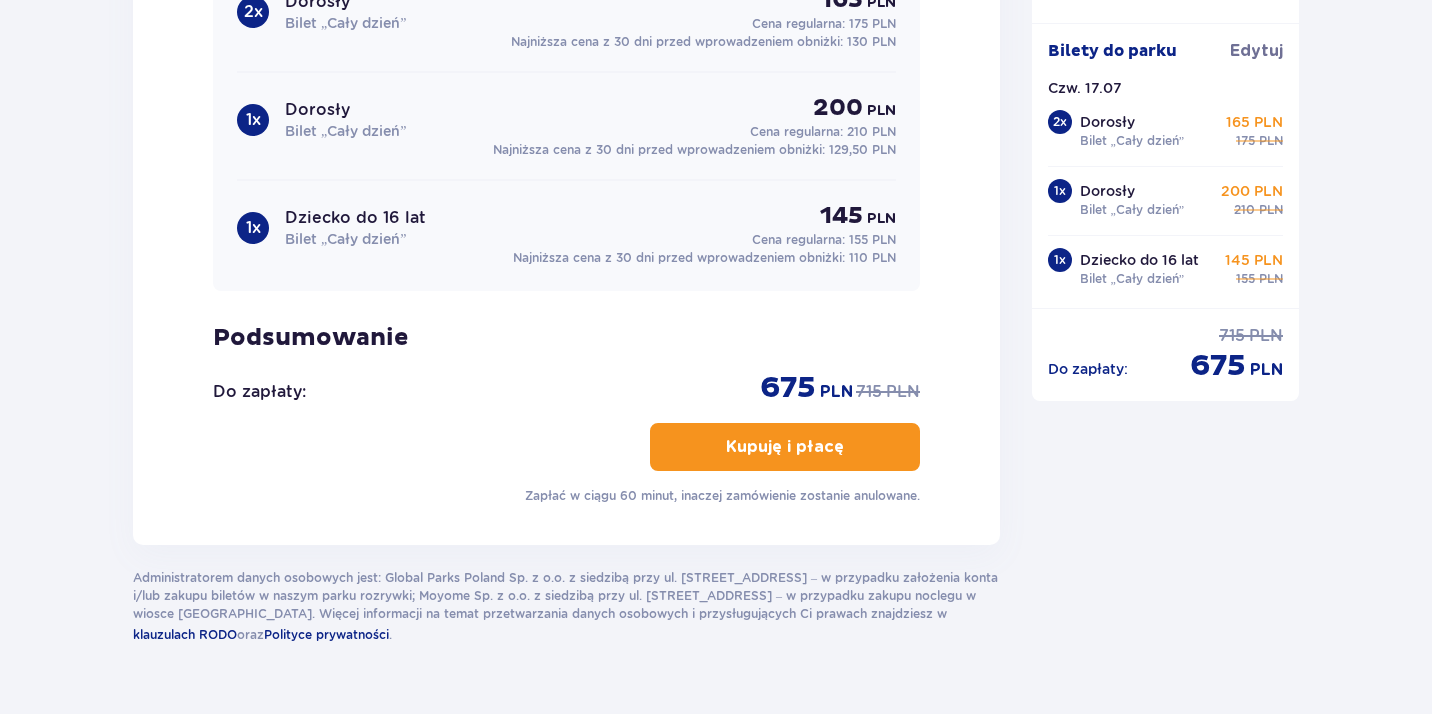 click on "Kupuję i płacę" at bounding box center (785, 447) 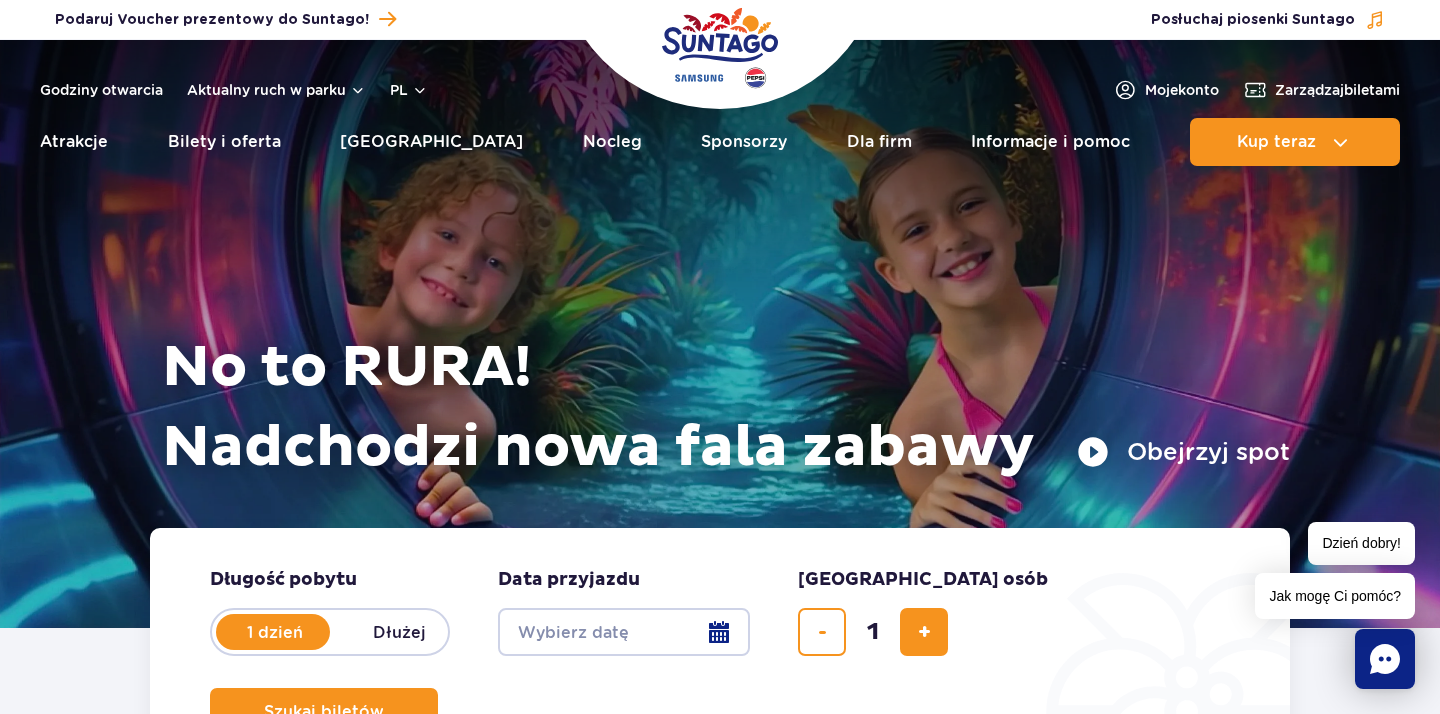 scroll, scrollTop: 0, scrollLeft: 0, axis: both 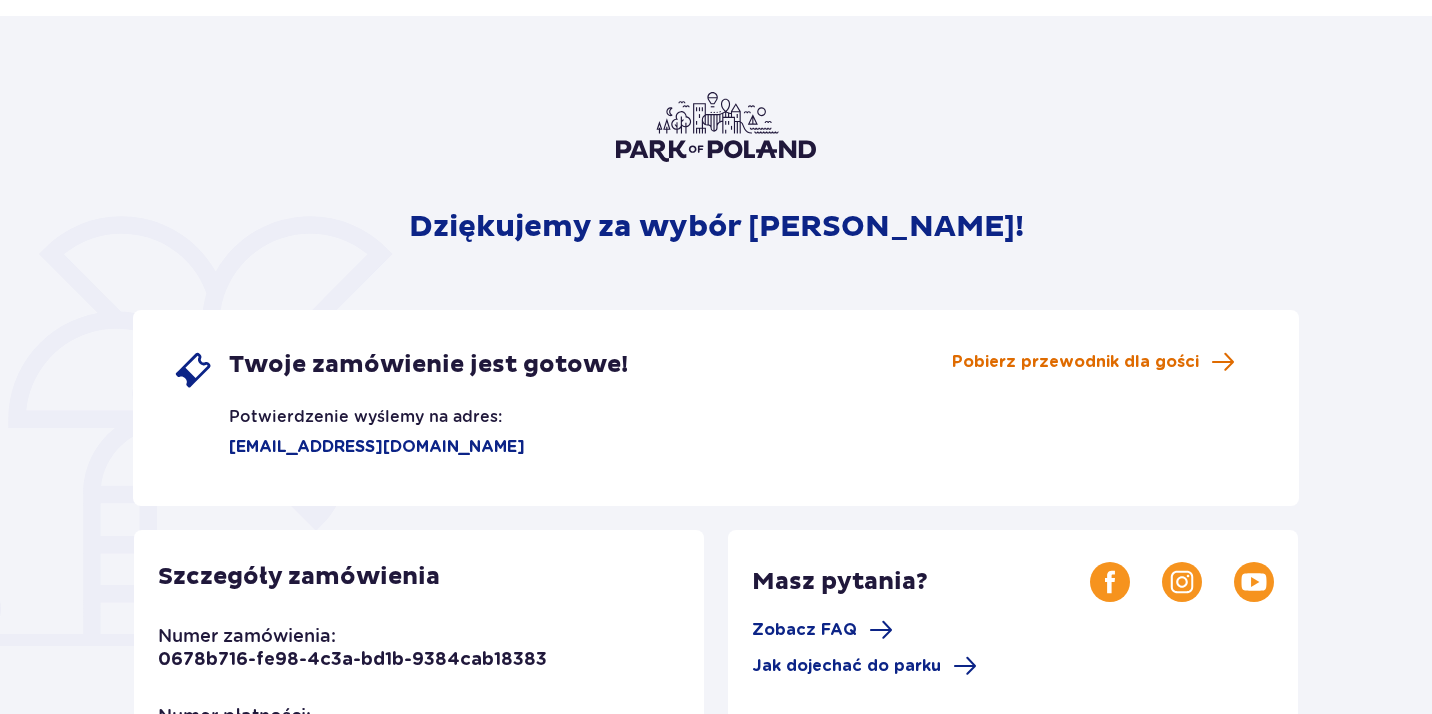 click on "Pobierz przewodnik dla gości" at bounding box center [1075, 362] 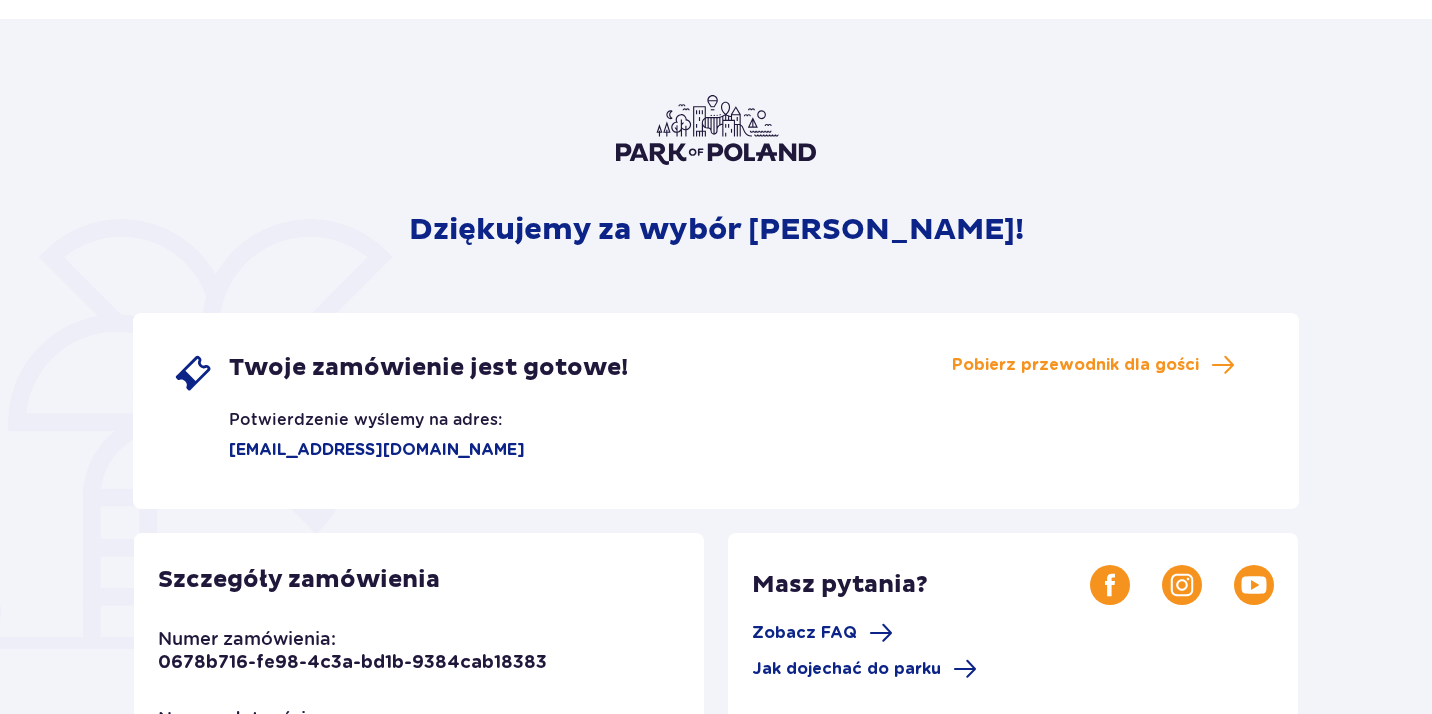 scroll, scrollTop: 0, scrollLeft: 0, axis: both 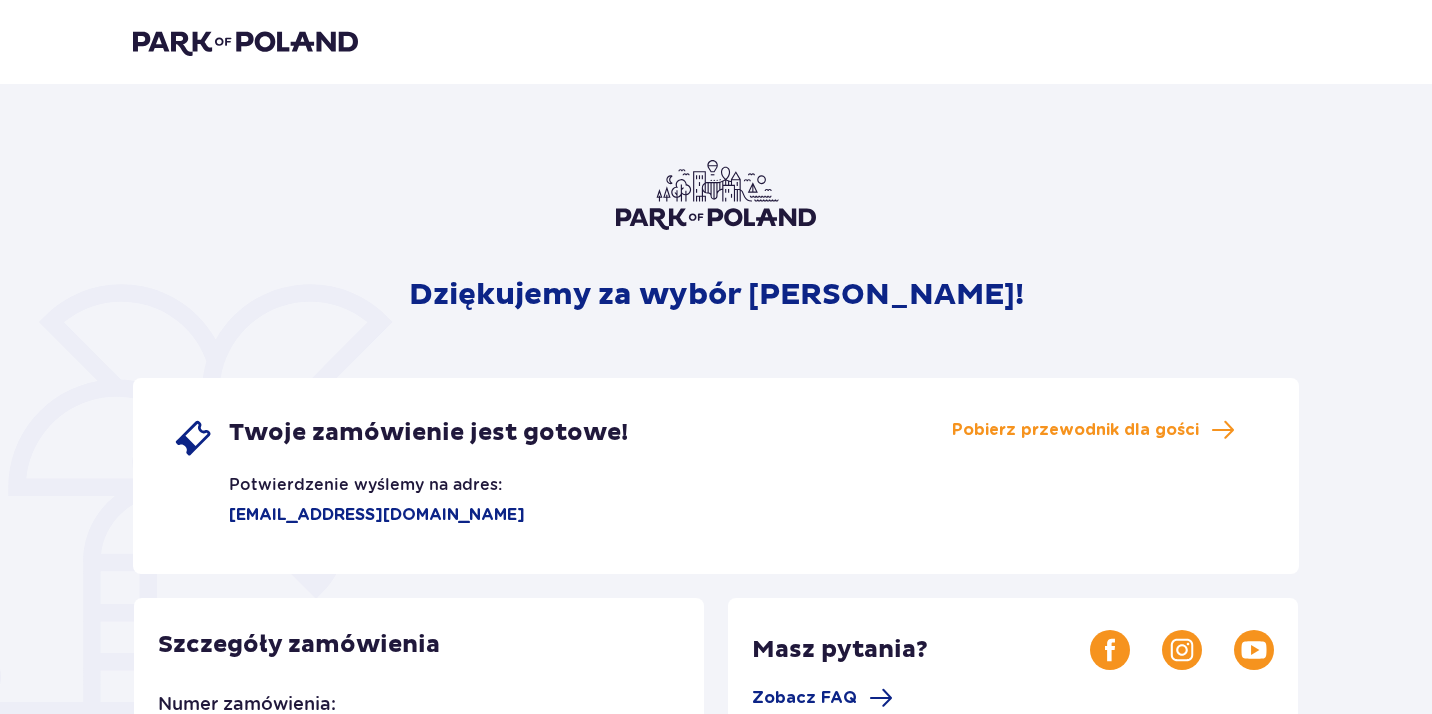 click at bounding box center [245, 42] 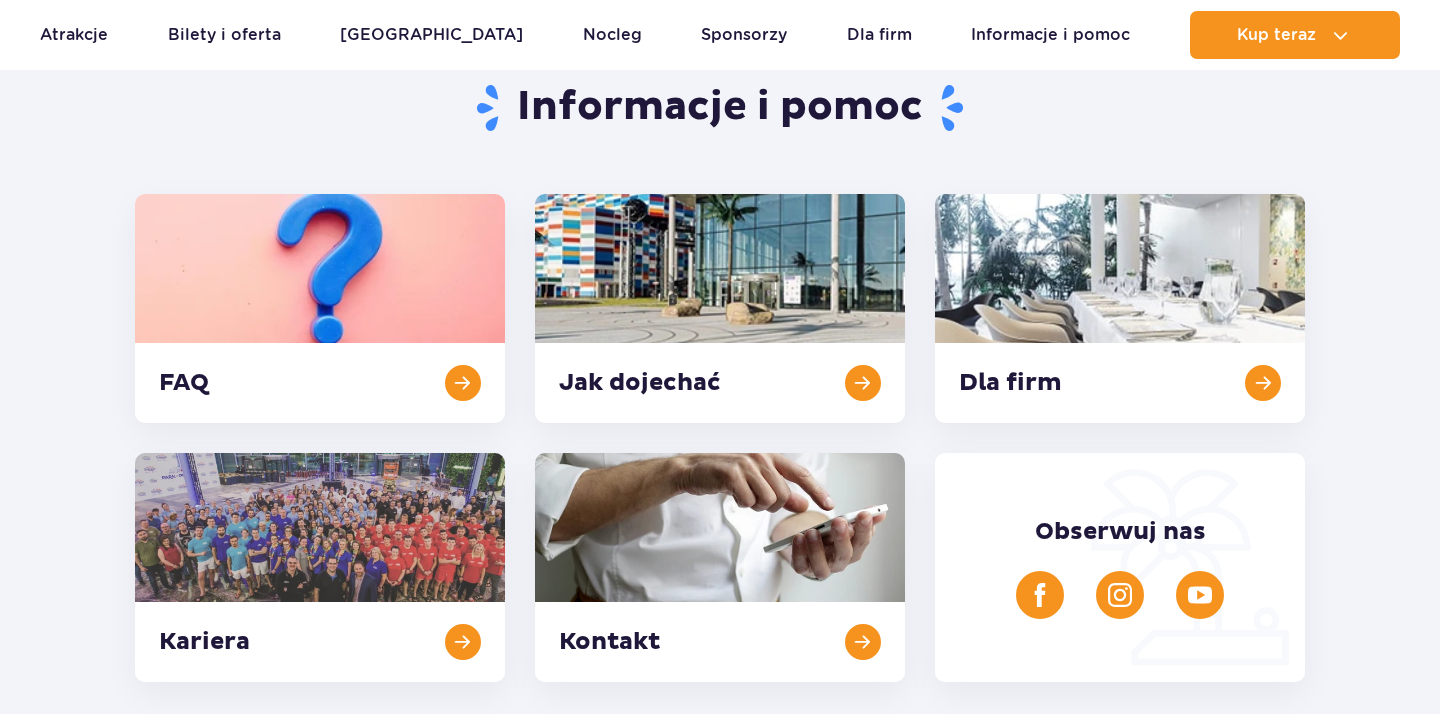 scroll, scrollTop: 198, scrollLeft: 0, axis: vertical 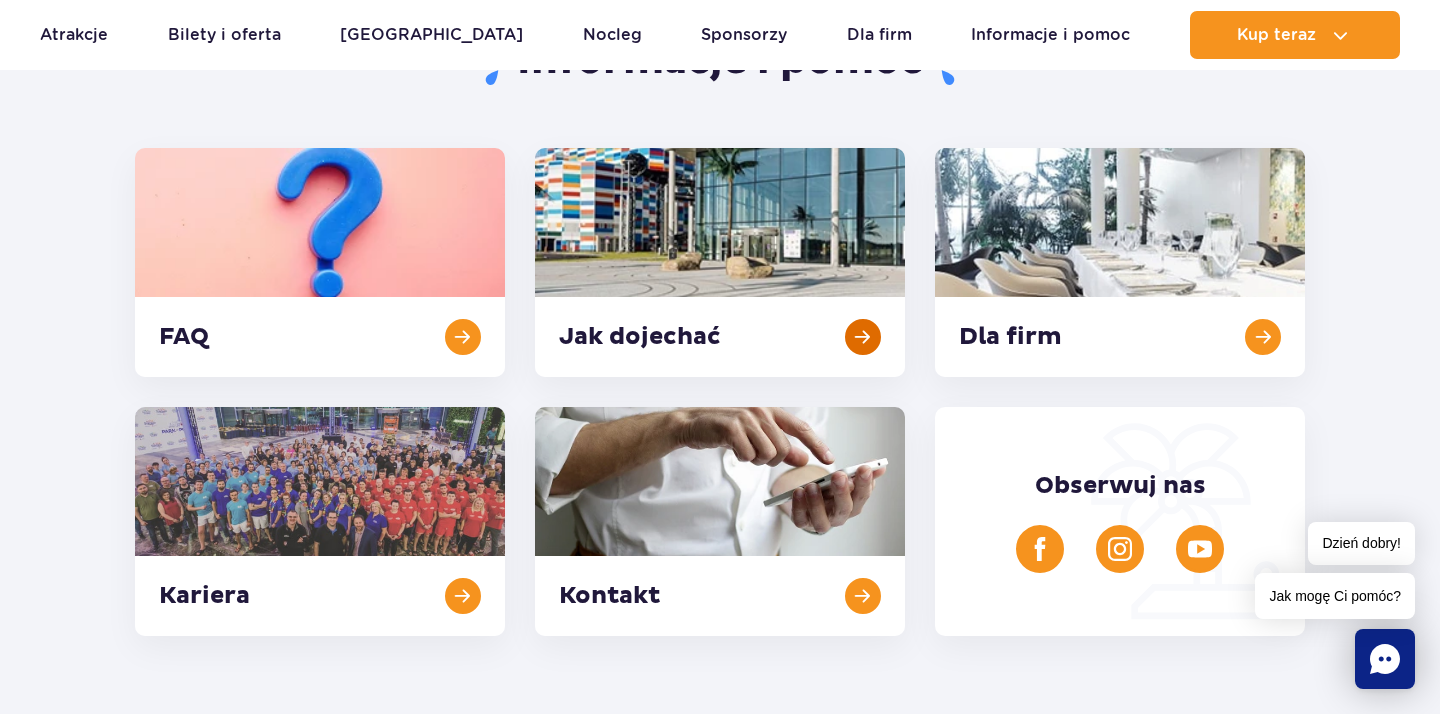 click at bounding box center (720, 262) 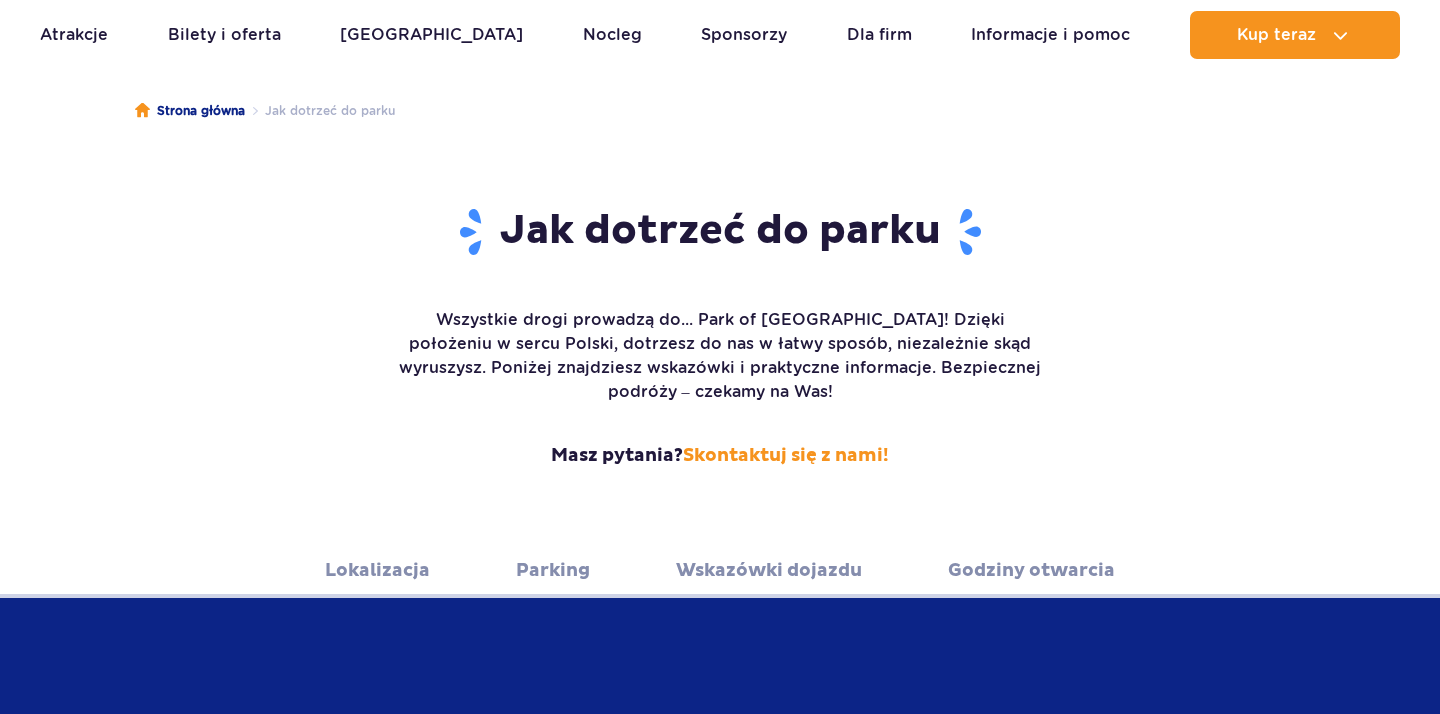 scroll, scrollTop: 163, scrollLeft: 0, axis: vertical 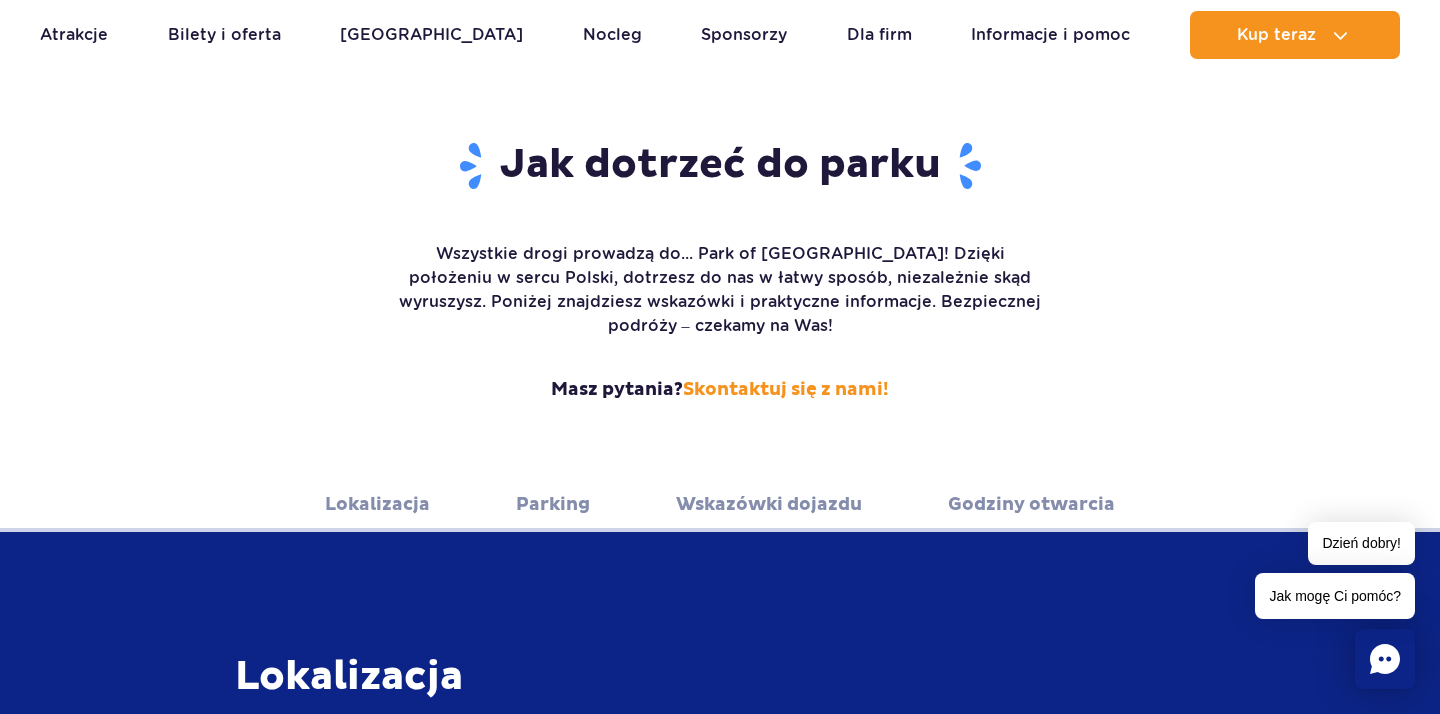 click on "Parking" at bounding box center (553, 504) 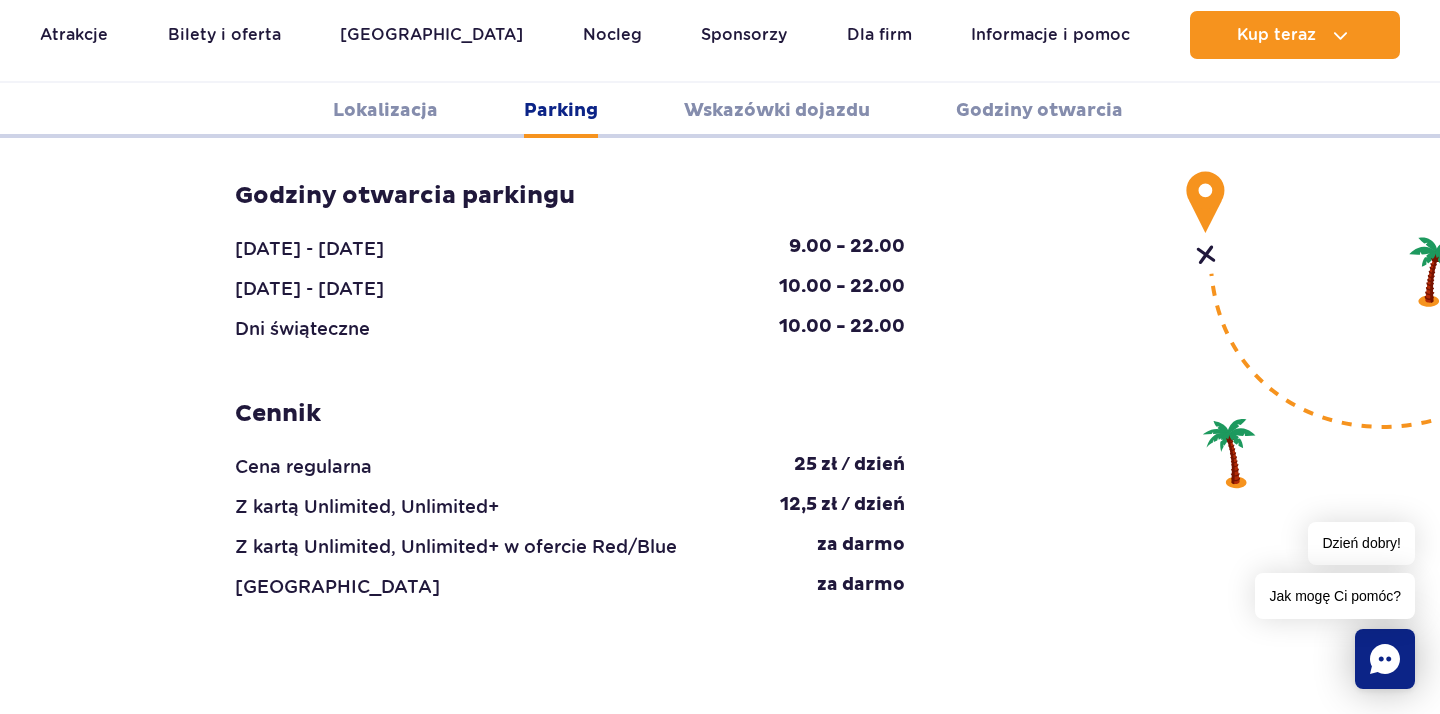 scroll, scrollTop: 2049, scrollLeft: 0, axis: vertical 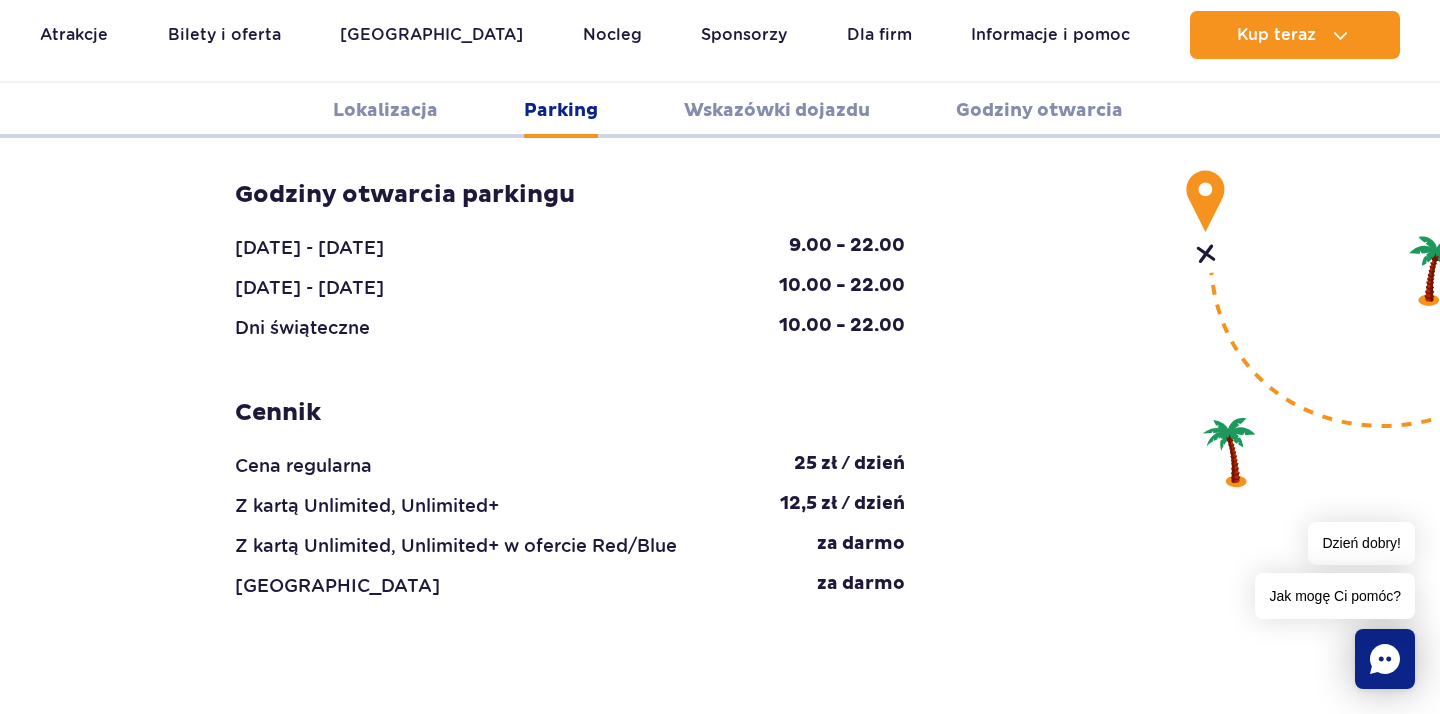 click on "Cennik" at bounding box center (570, 413) 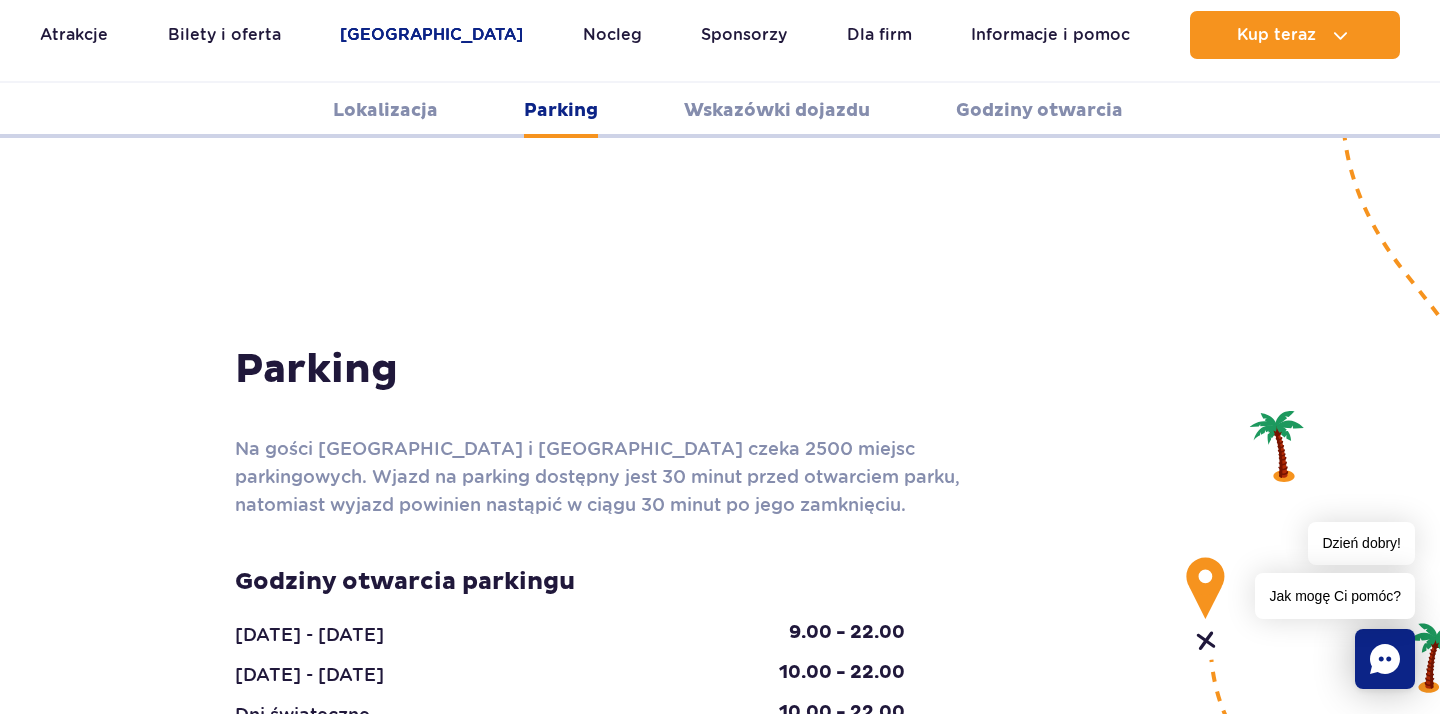 scroll, scrollTop: 1540, scrollLeft: 0, axis: vertical 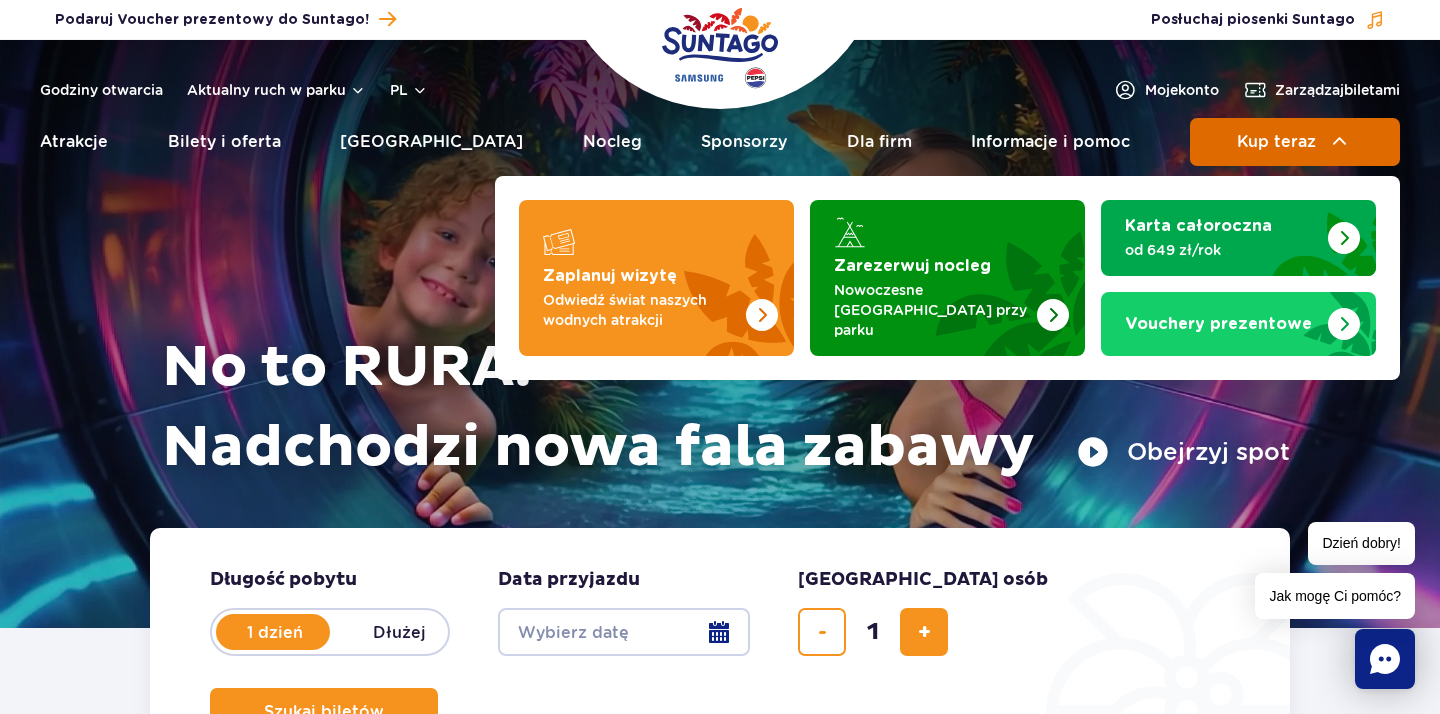 click on "Kup teraz" at bounding box center [1295, 142] 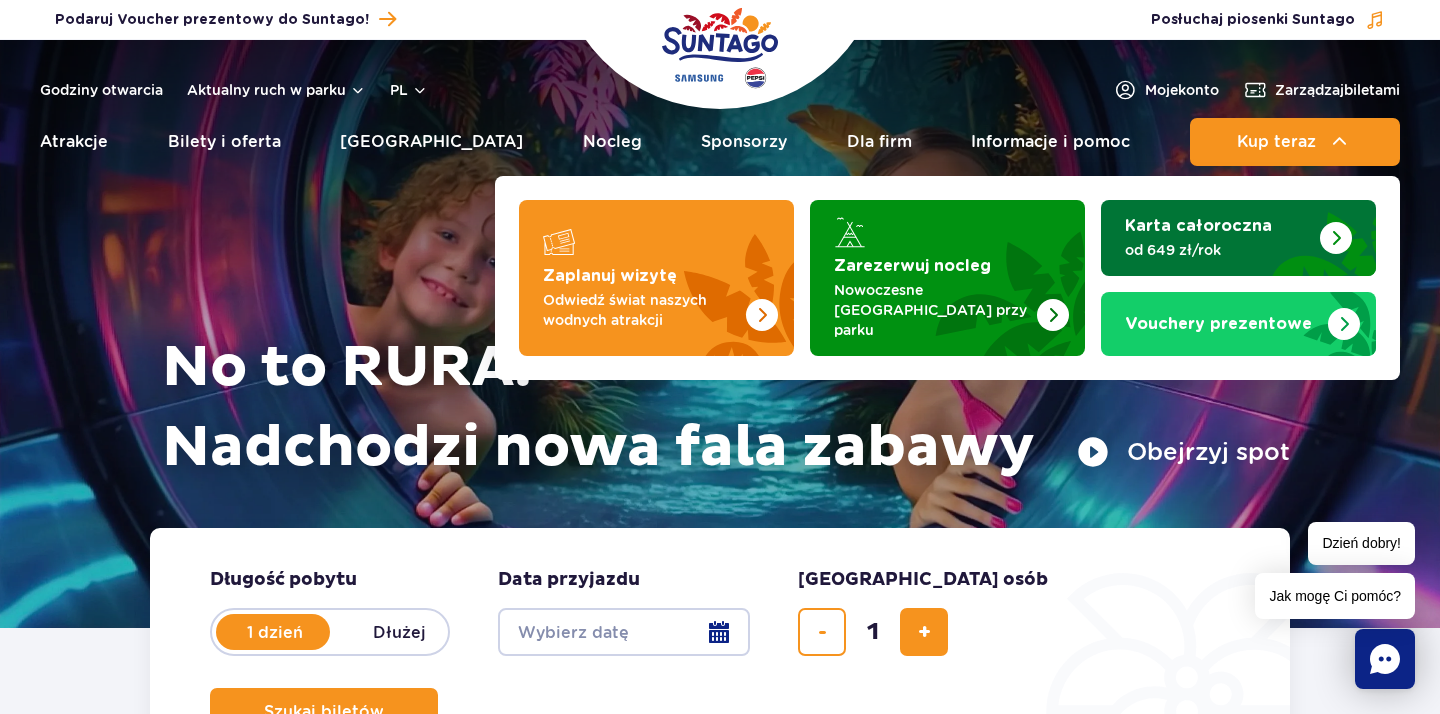click at bounding box center (1238, 238) 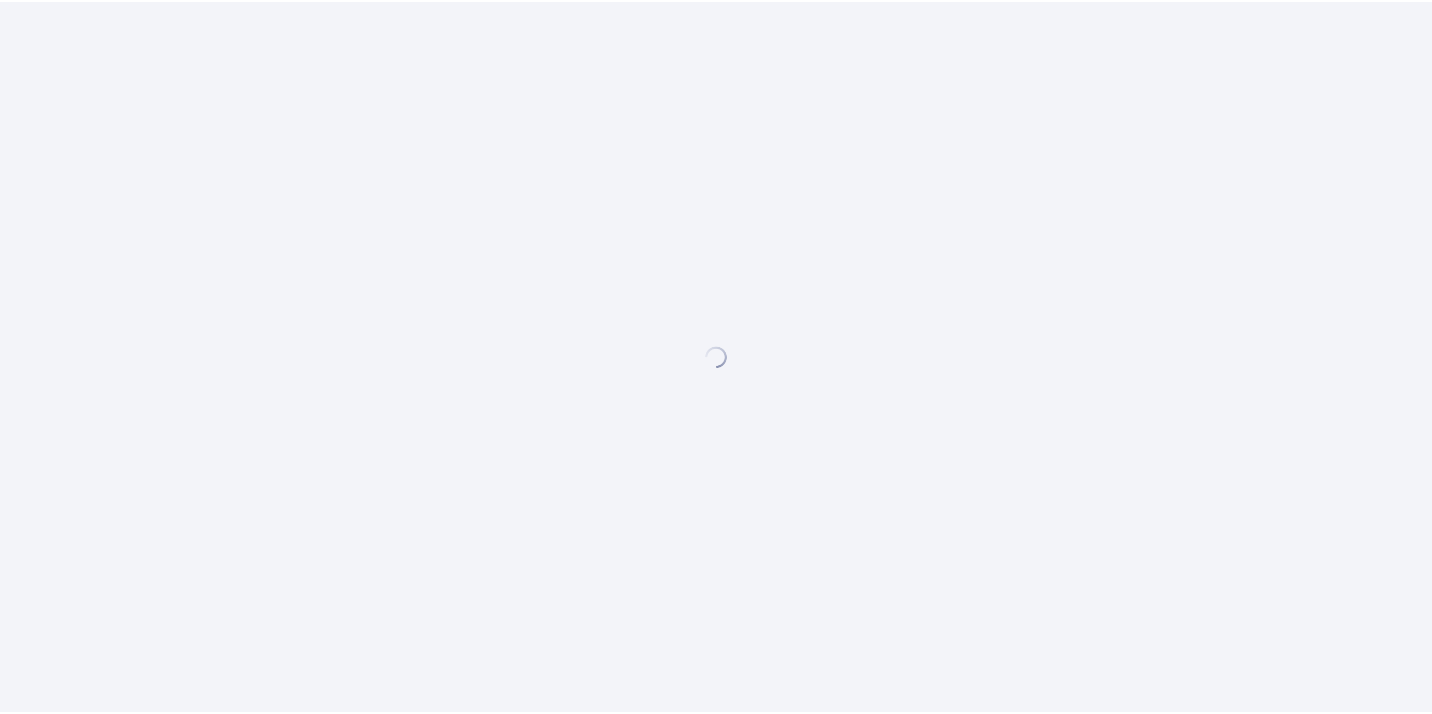 scroll, scrollTop: 0, scrollLeft: 0, axis: both 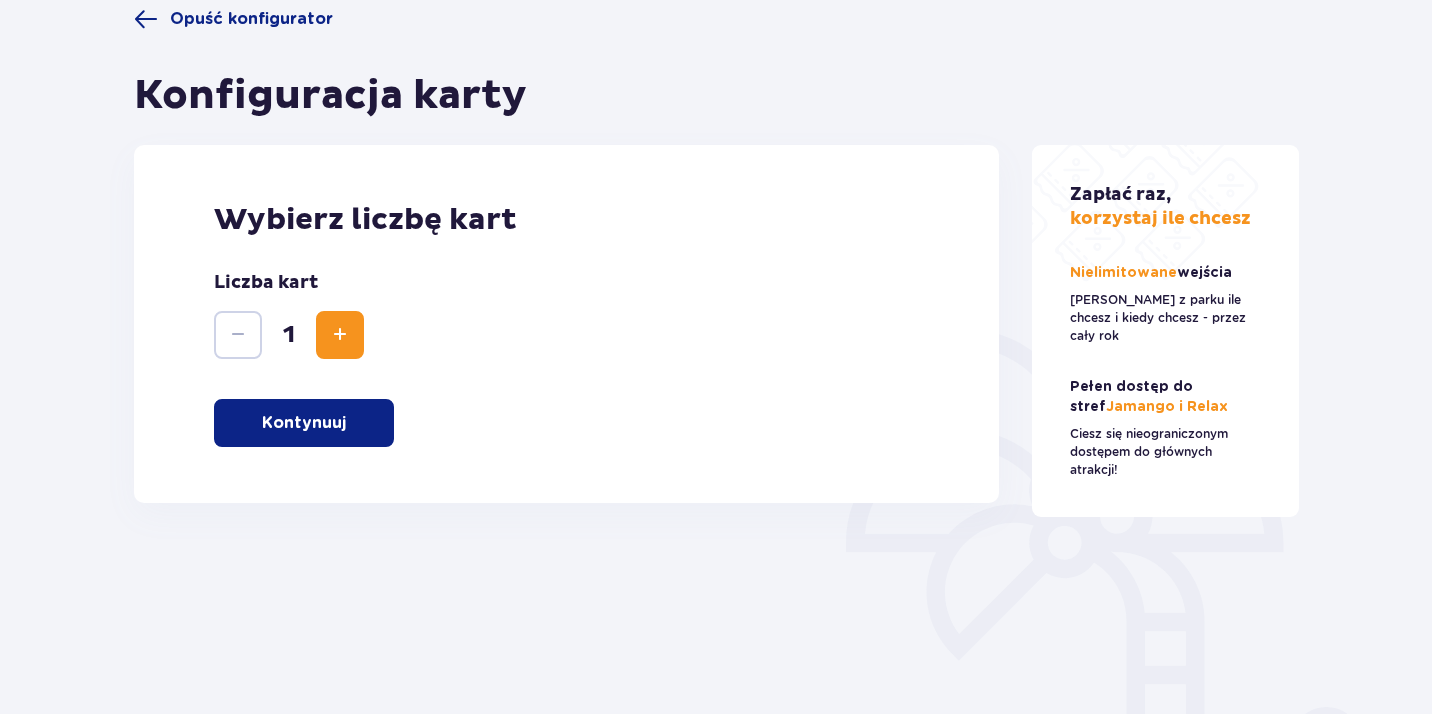 click on "Kontynuuj" at bounding box center (304, 423) 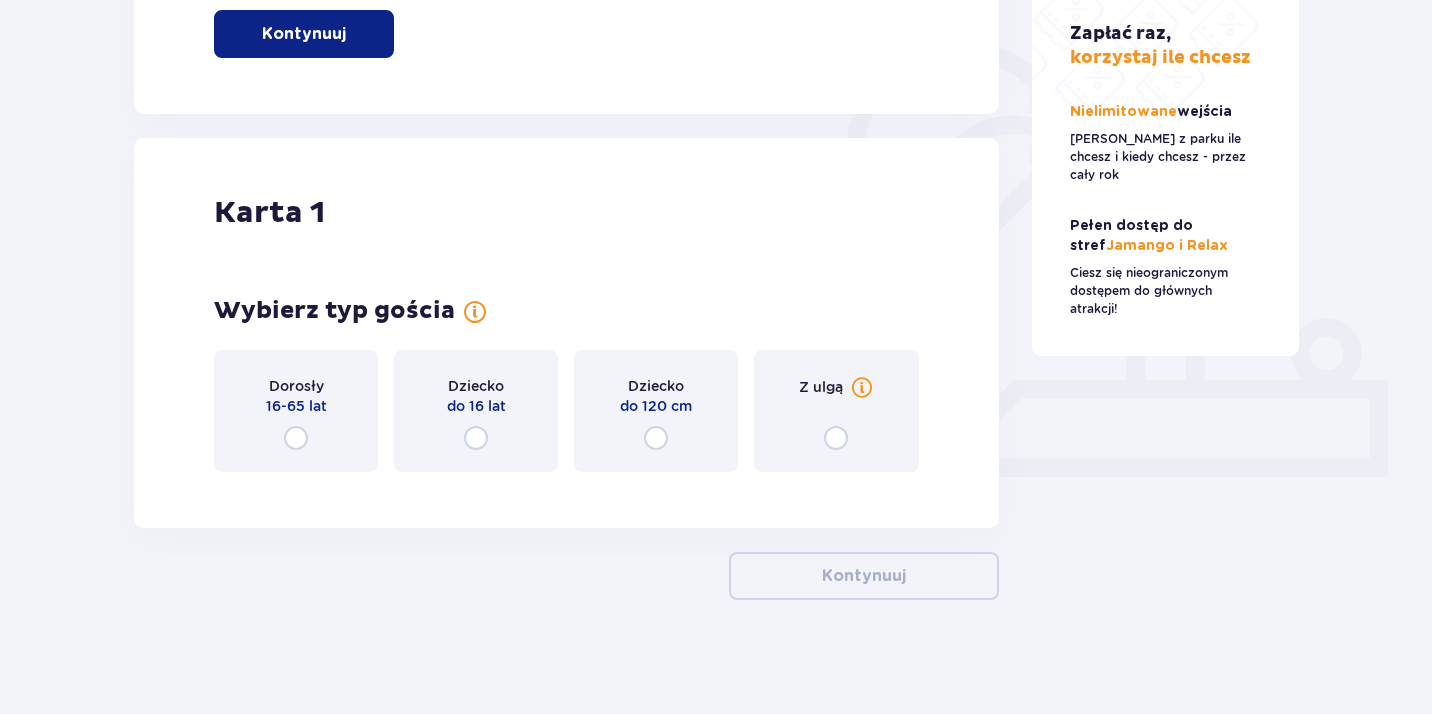 scroll, scrollTop: 562, scrollLeft: 0, axis: vertical 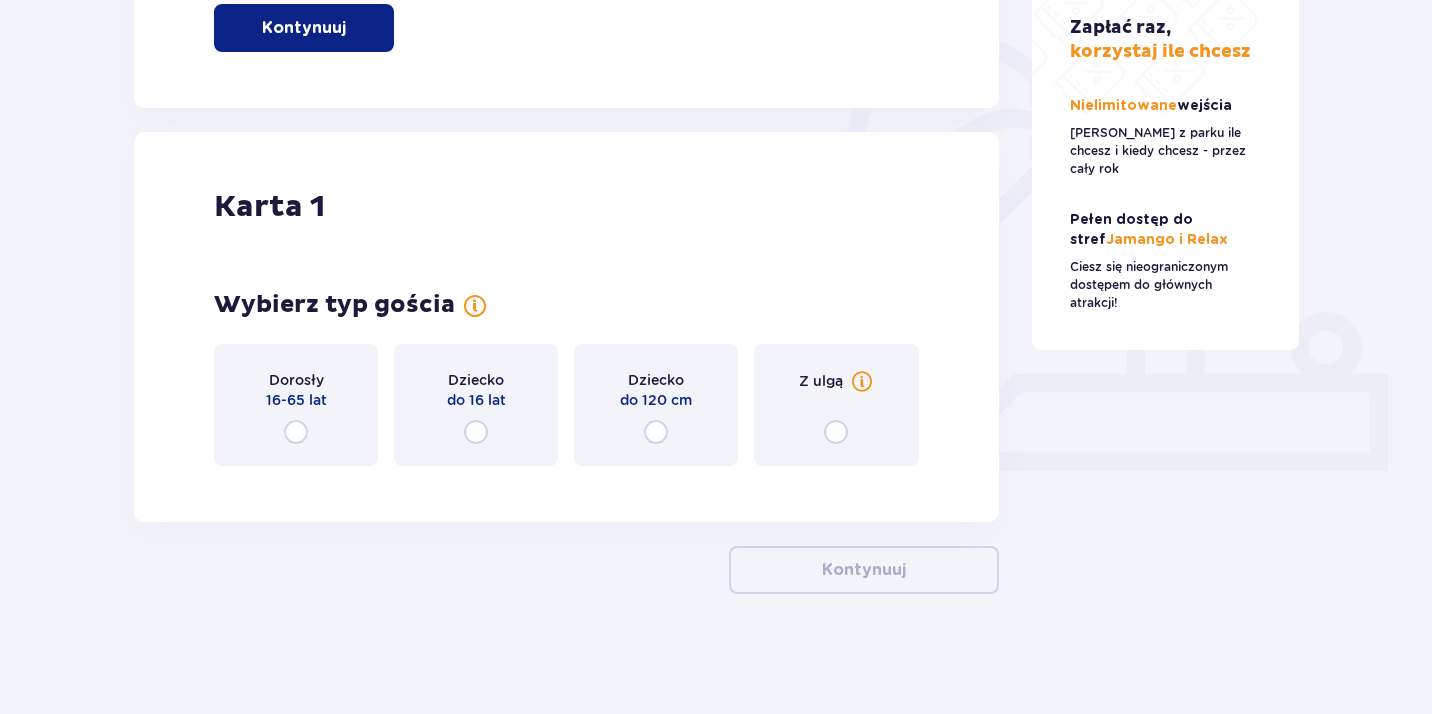 click on "Dorosły 16-65 lat" at bounding box center (296, 405) 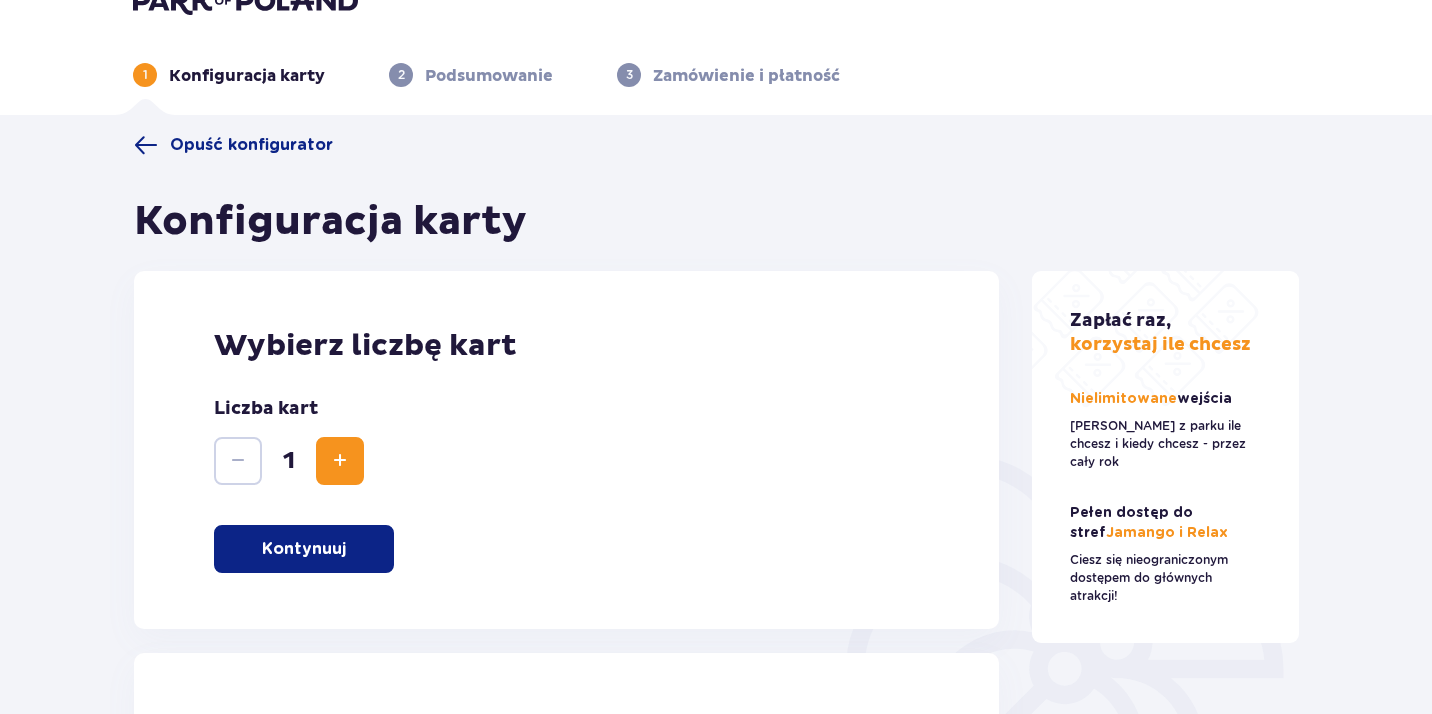 scroll, scrollTop: 0, scrollLeft: 0, axis: both 